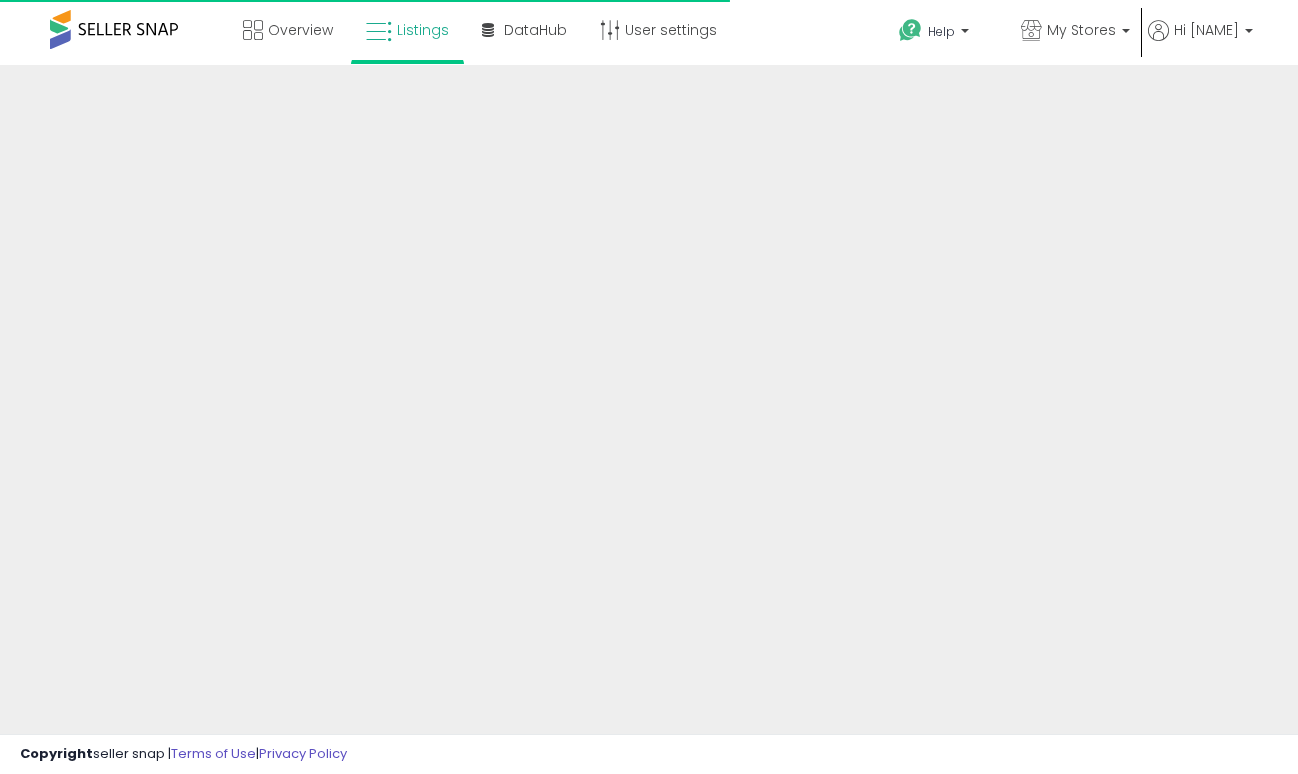 scroll, scrollTop: 0, scrollLeft: 0, axis: both 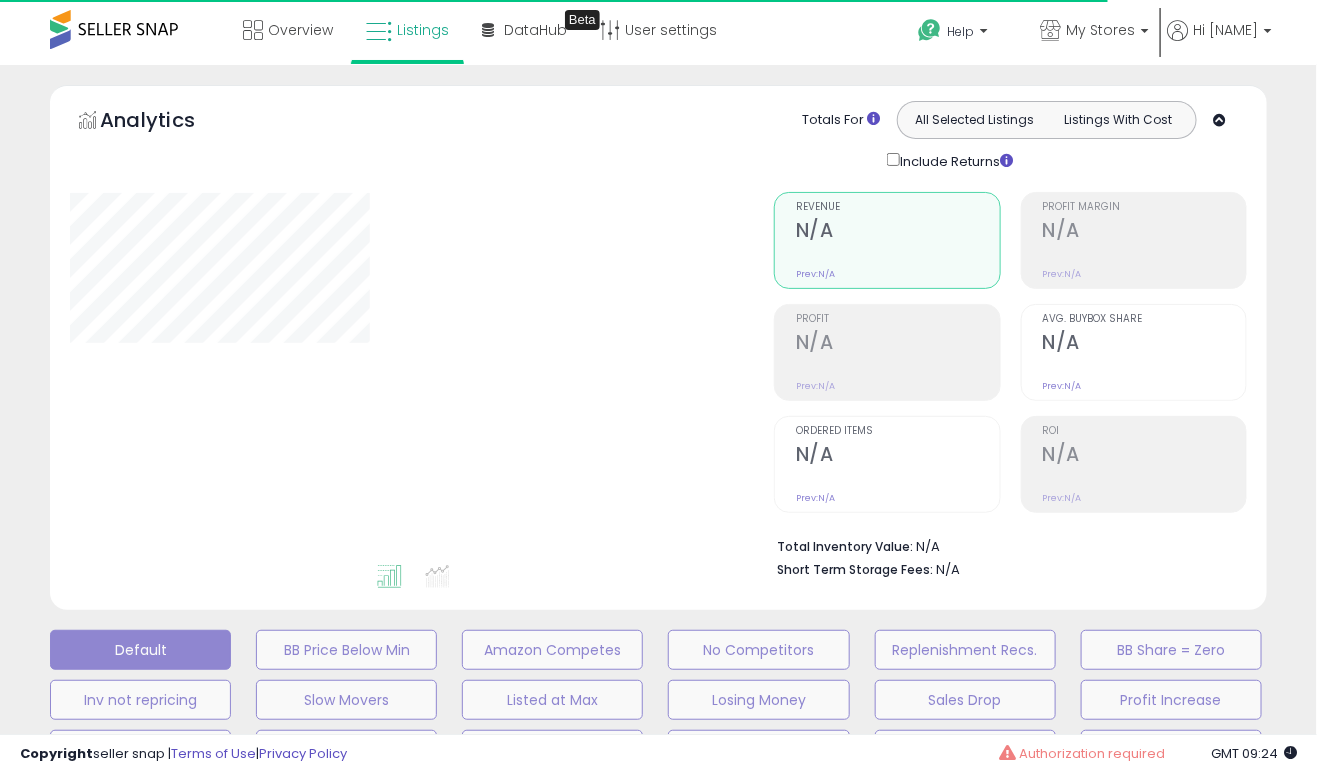 type on "**********" 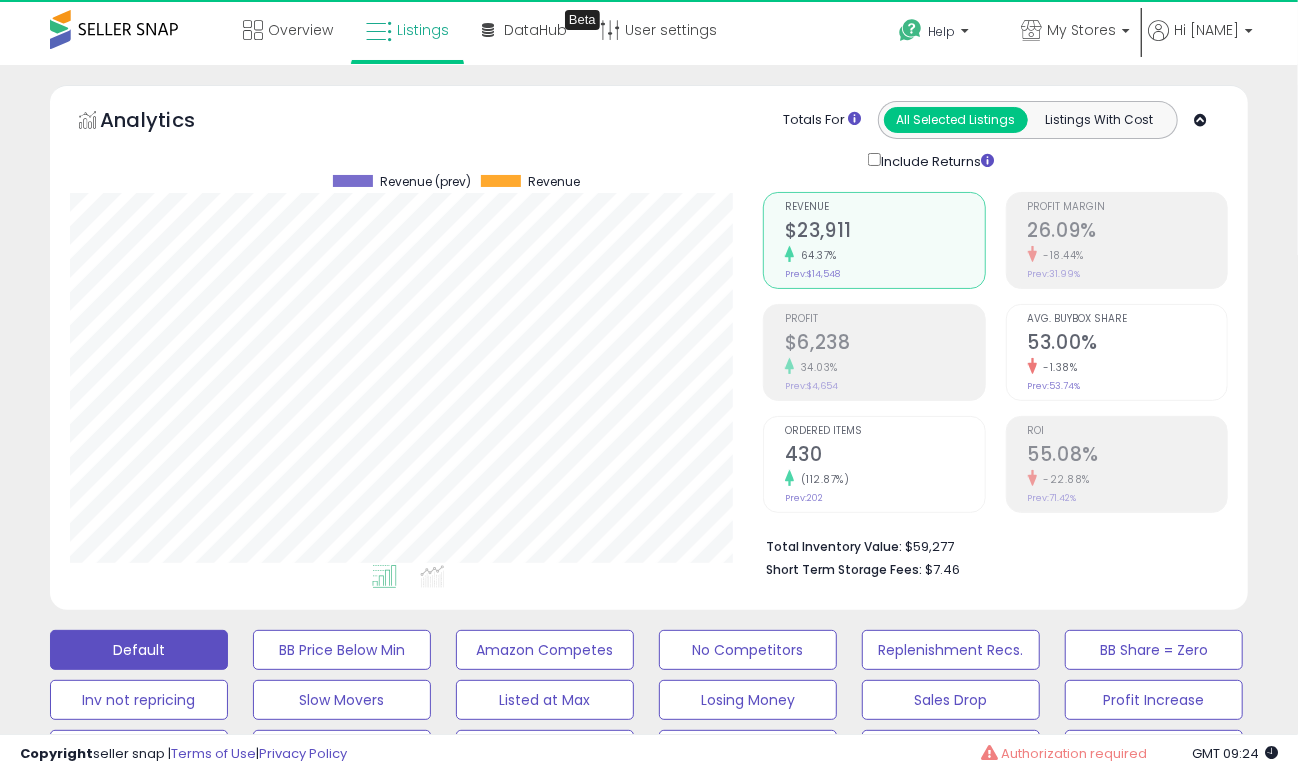scroll, scrollTop: 999589, scrollLeft: 999306, axis: both 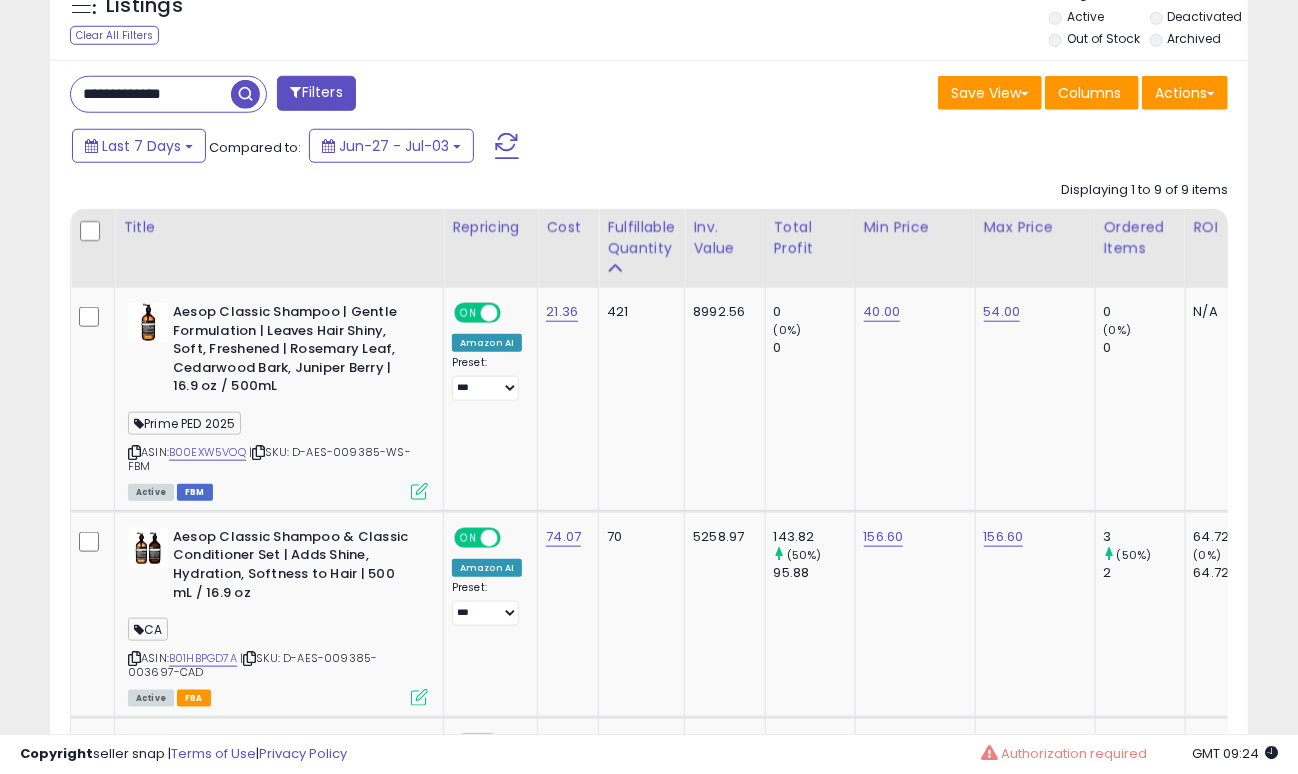 click on "**********" at bounding box center (151, 94) 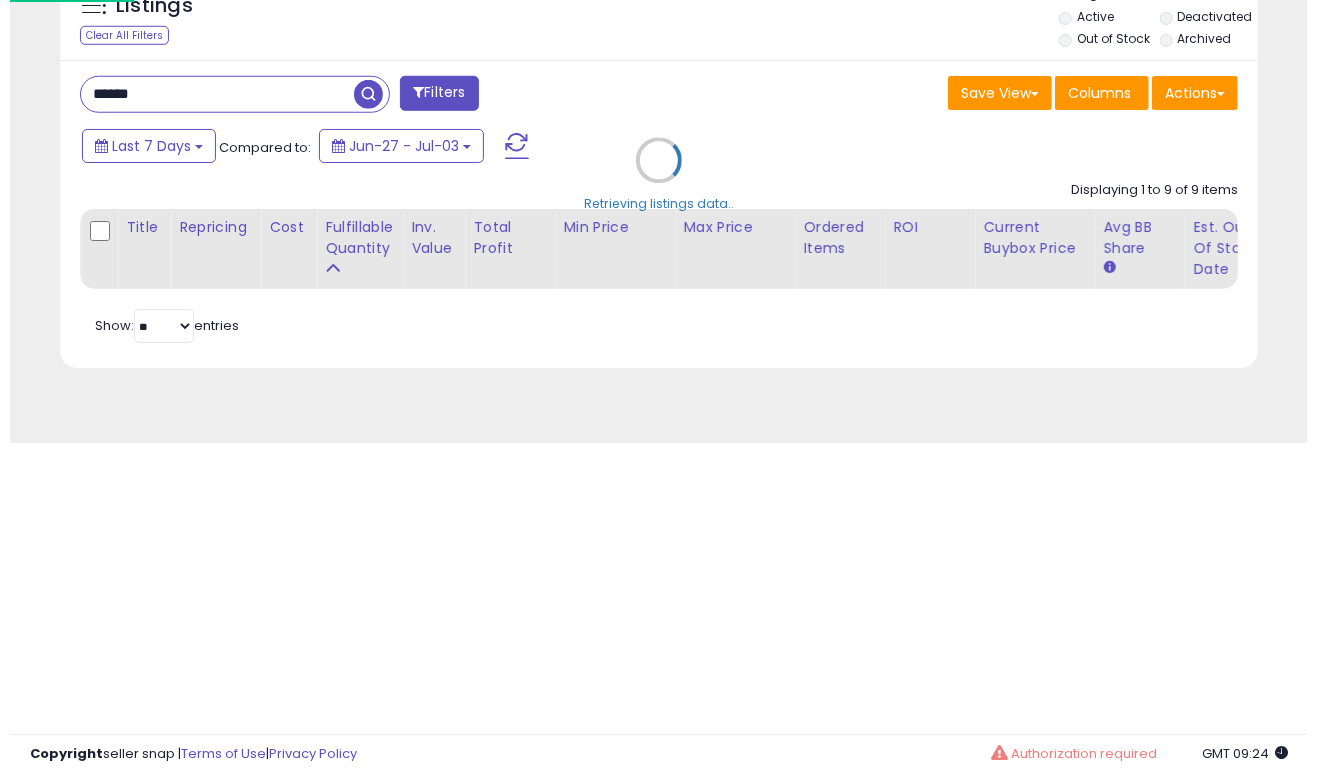 scroll, scrollTop: 999589, scrollLeft: 999295, axis: both 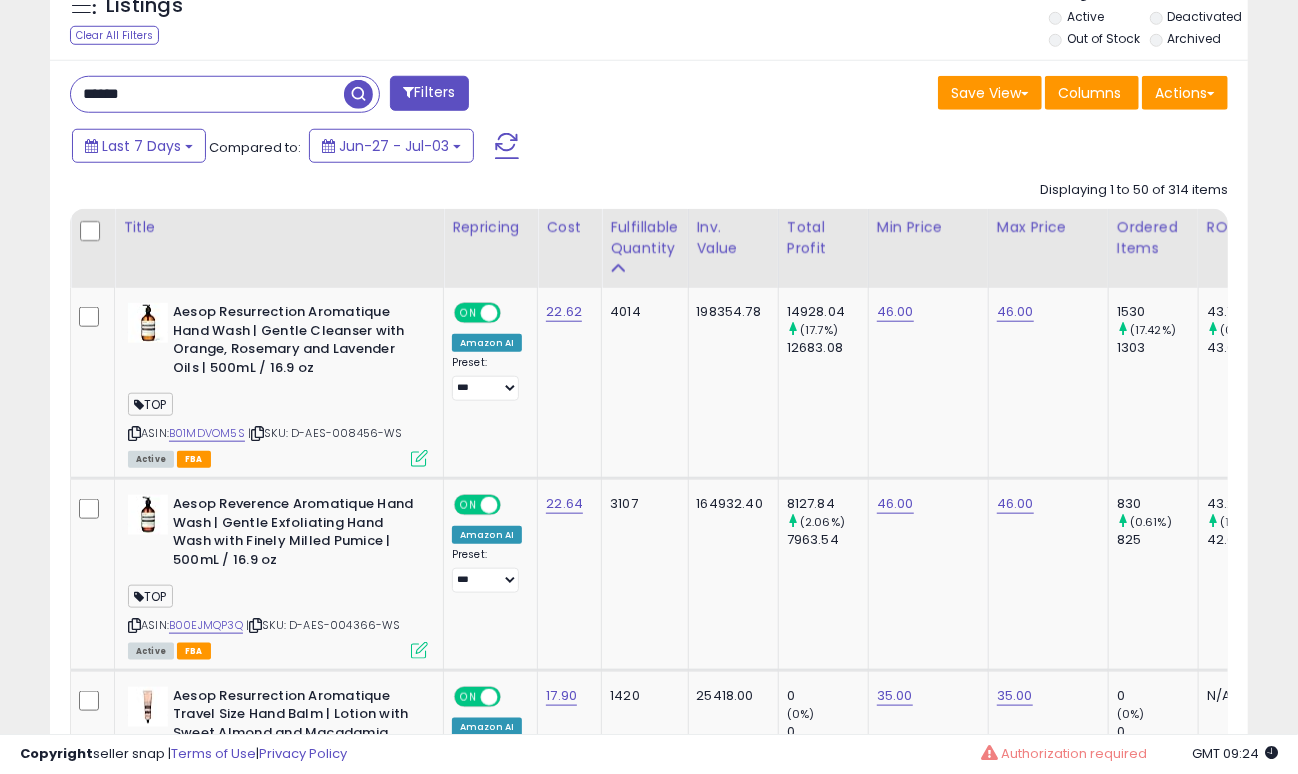click on "Last 7 Days
Compared to:
Jun-27 - Jul-03" at bounding box center [501, 148] 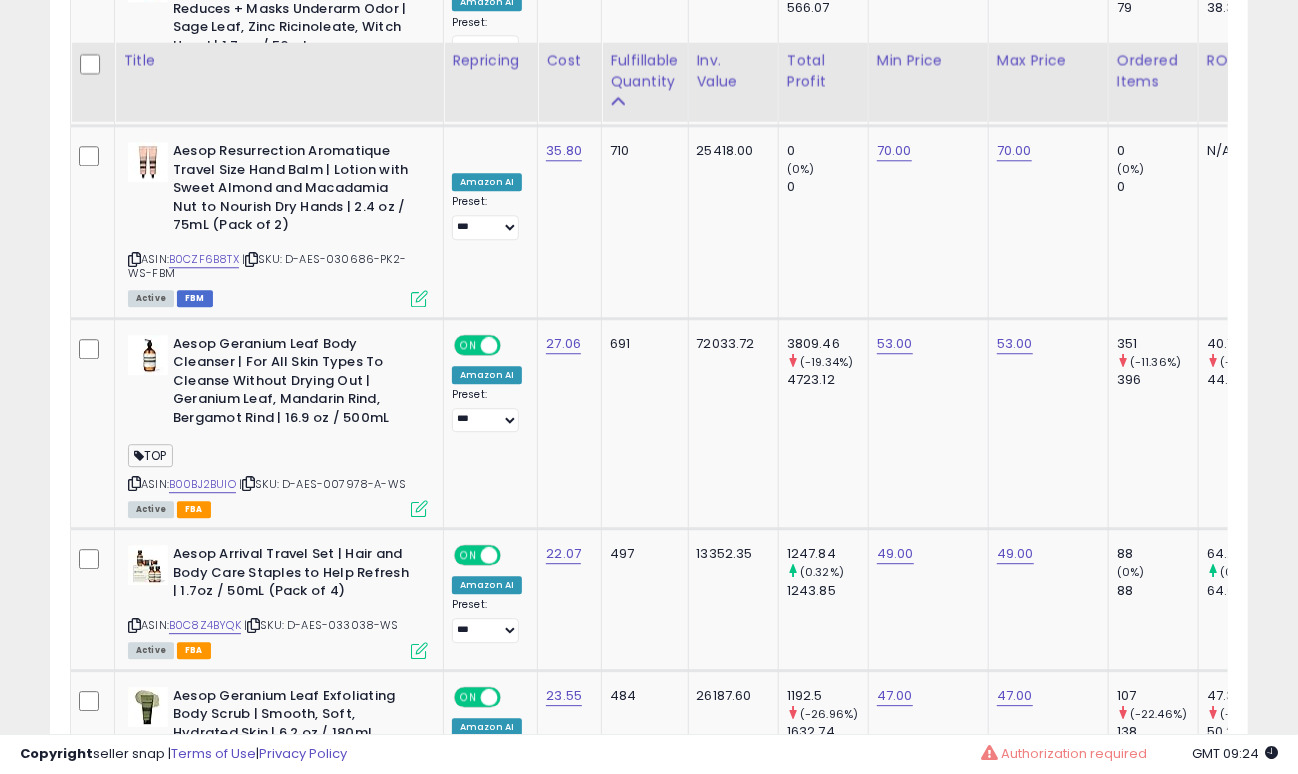 scroll, scrollTop: 2632, scrollLeft: 0, axis: vertical 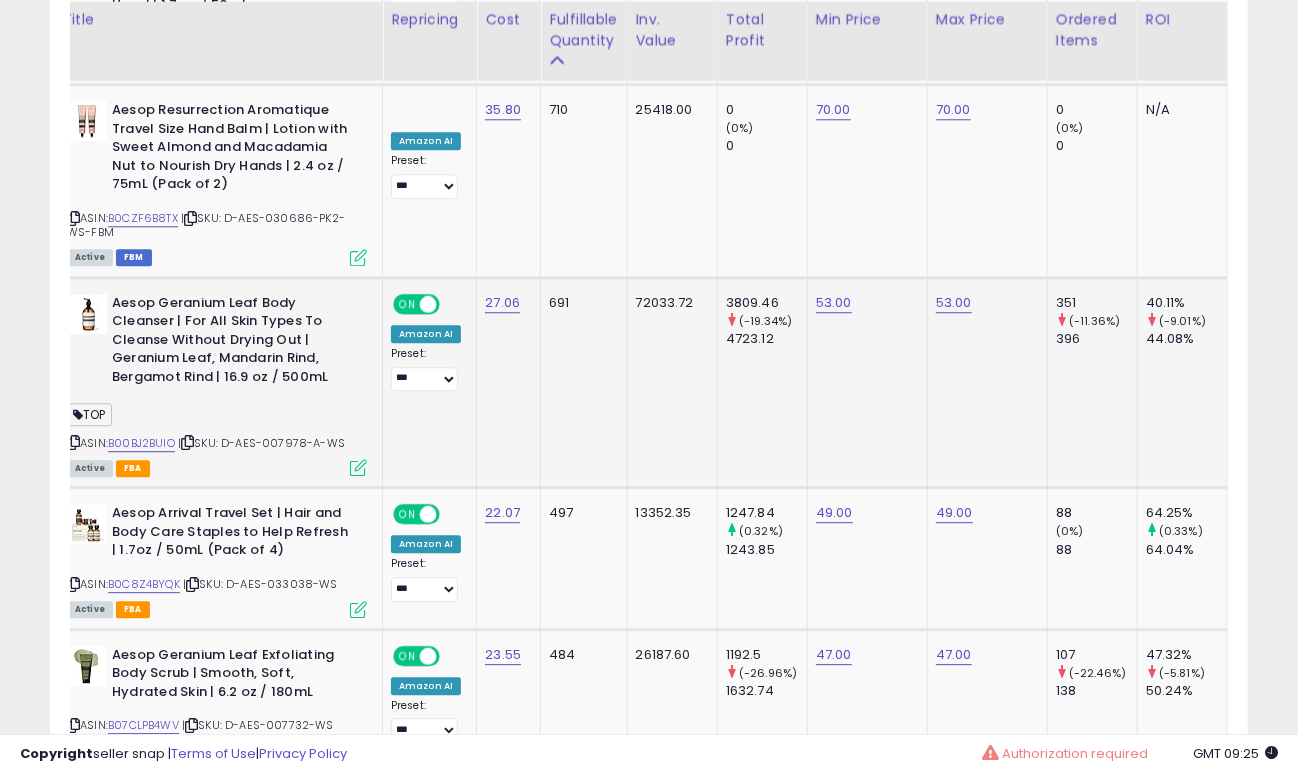click on "Aesop Geranium Leaf Body Cleanser | For All Skin Types To Cleanse Without Drying Out | Geranium Leaf, Mandarin Rind, Bergamot Rind | 16.9 oz / 500mL" at bounding box center (233, 343) 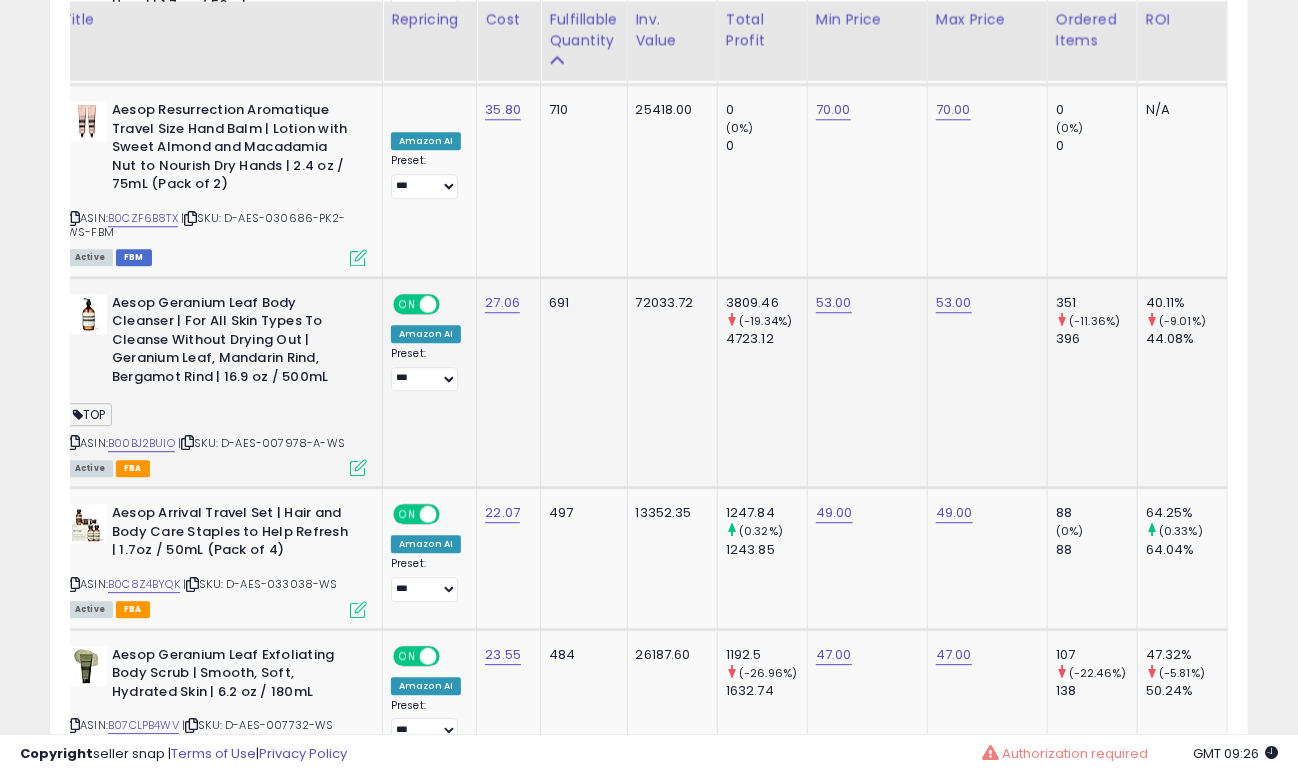 click on "Aesop Geranium Leaf Body Cleanser | For All Skin Types To Cleanse Without Drying Out | Geranium Leaf, Mandarin Rind, Bergamot Rind | 16.9 oz / 500mL" at bounding box center (233, 343) 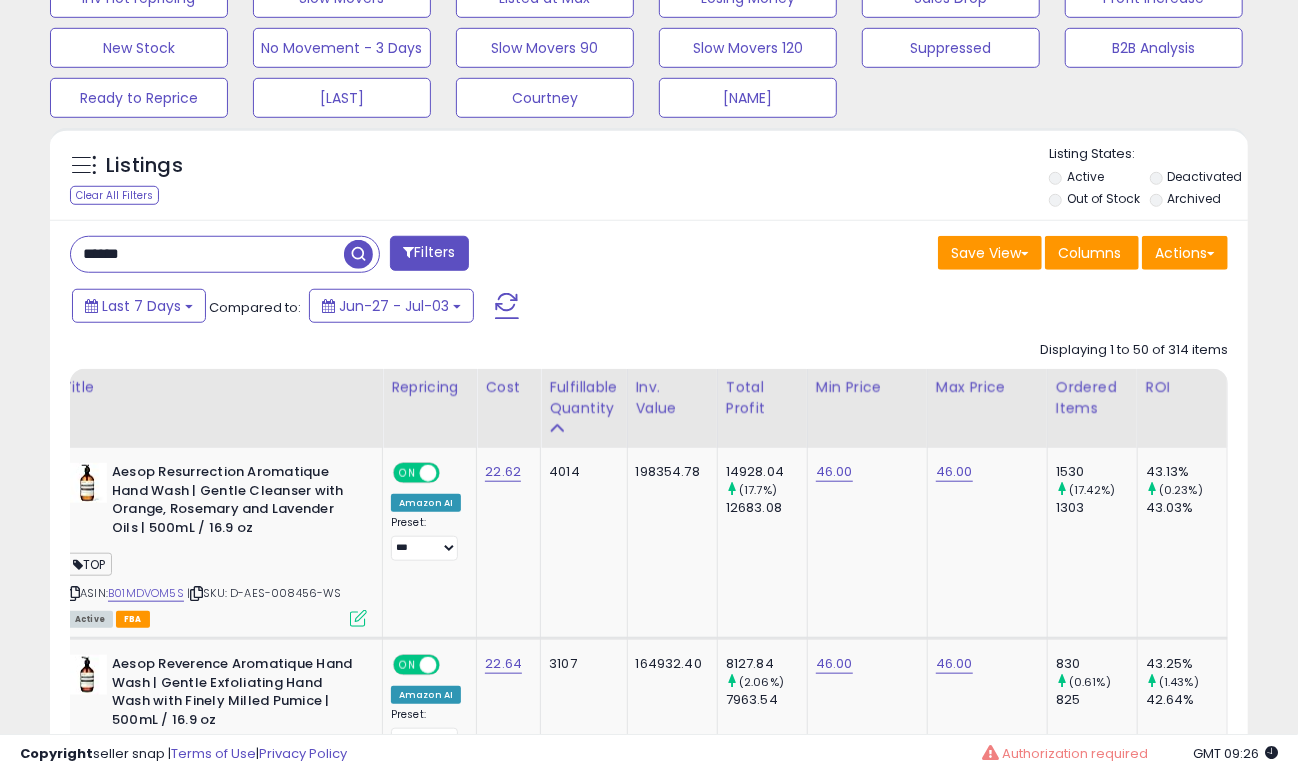 scroll, scrollTop: 715, scrollLeft: 0, axis: vertical 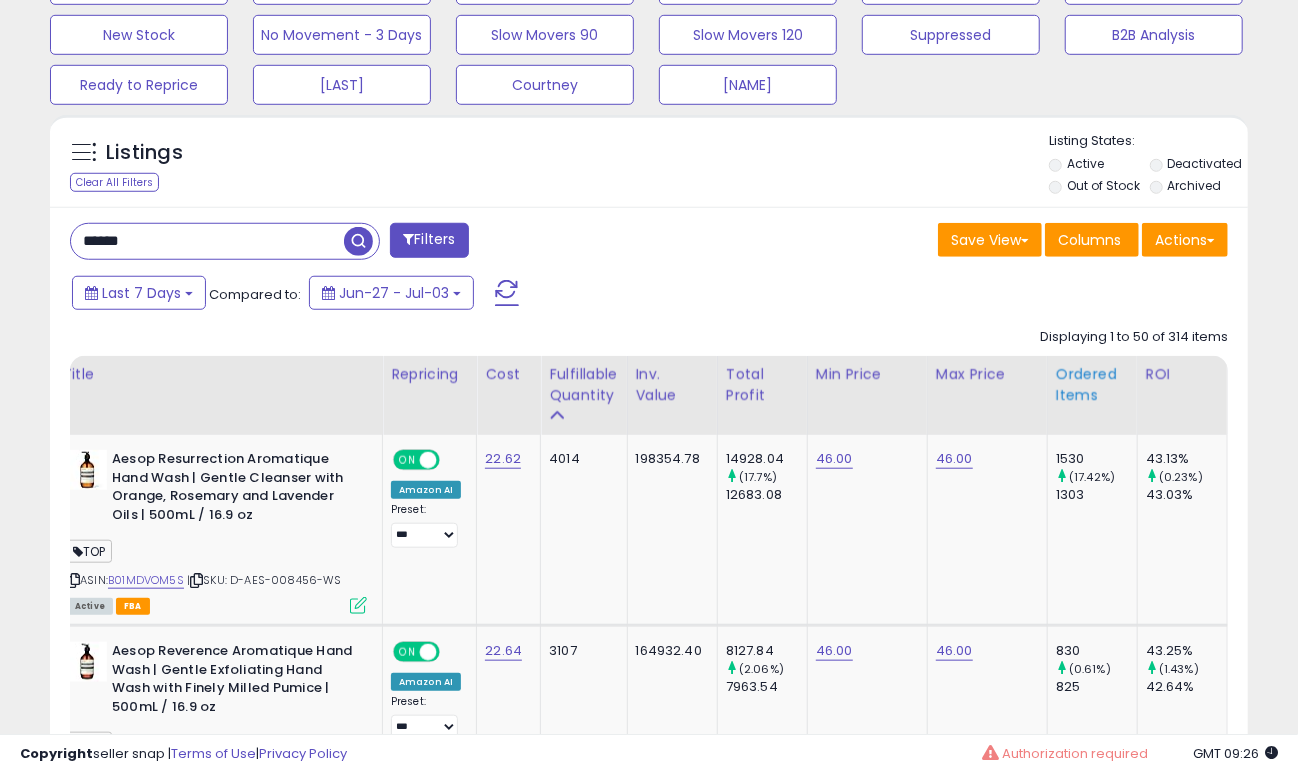 click on "Ordered Items" at bounding box center [1092, 385] 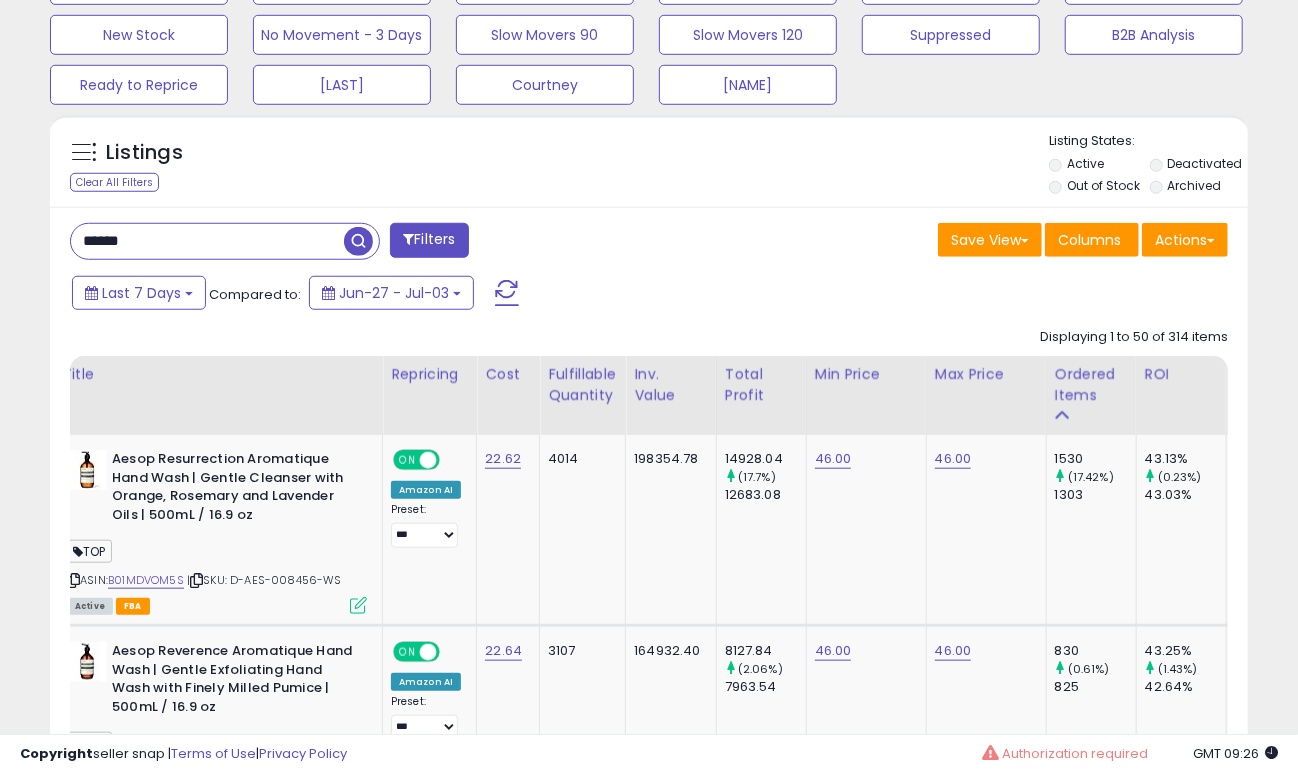 click on "Displaying 1 to 50 of 314 items
Title
Repricing" 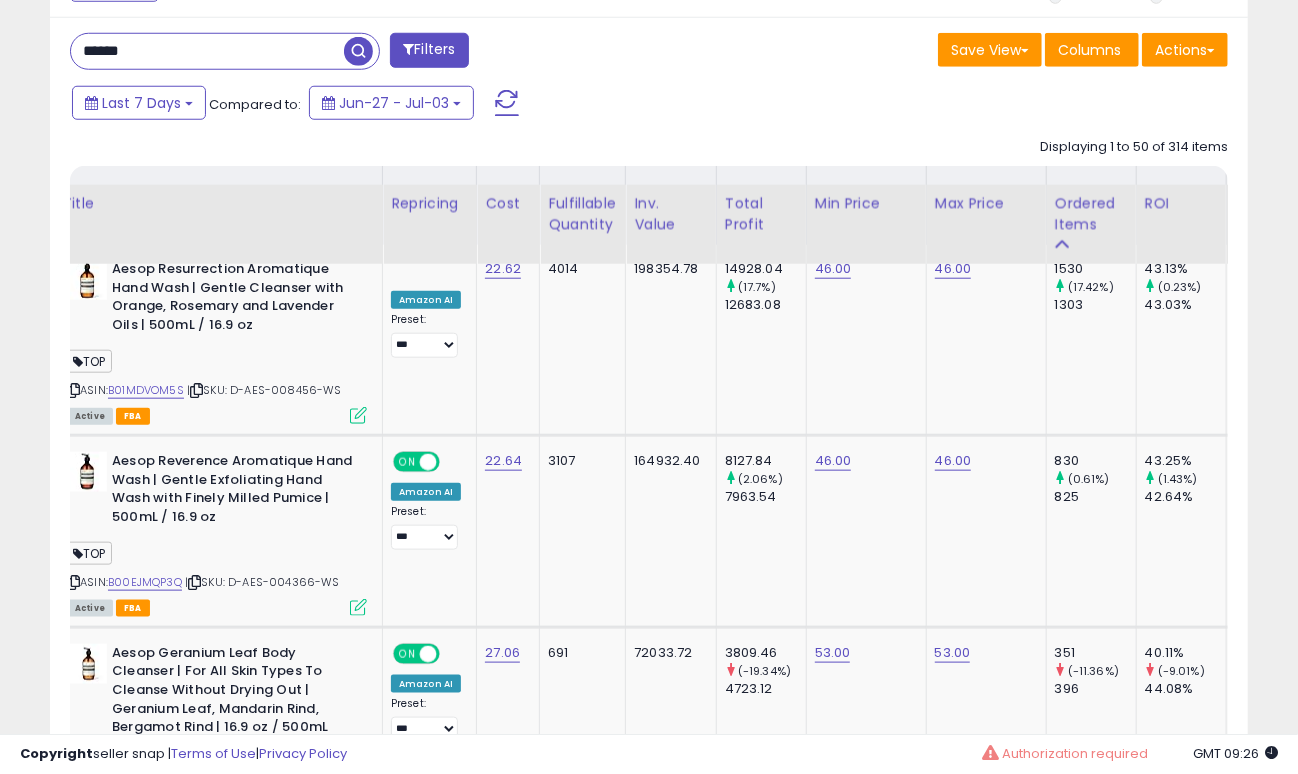 scroll, scrollTop: 1181, scrollLeft: 0, axis: vertical 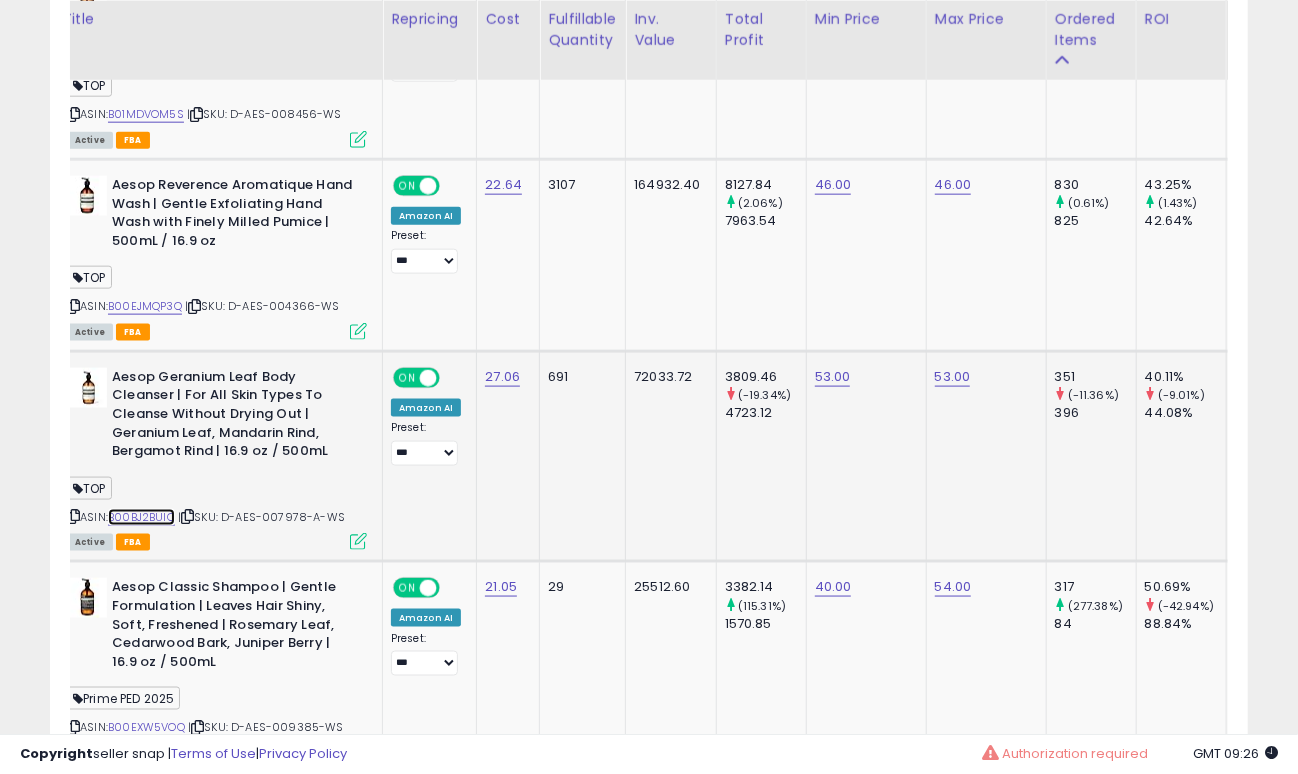 click on "B00BJ2BUIO" at bounding box center [141, 517] 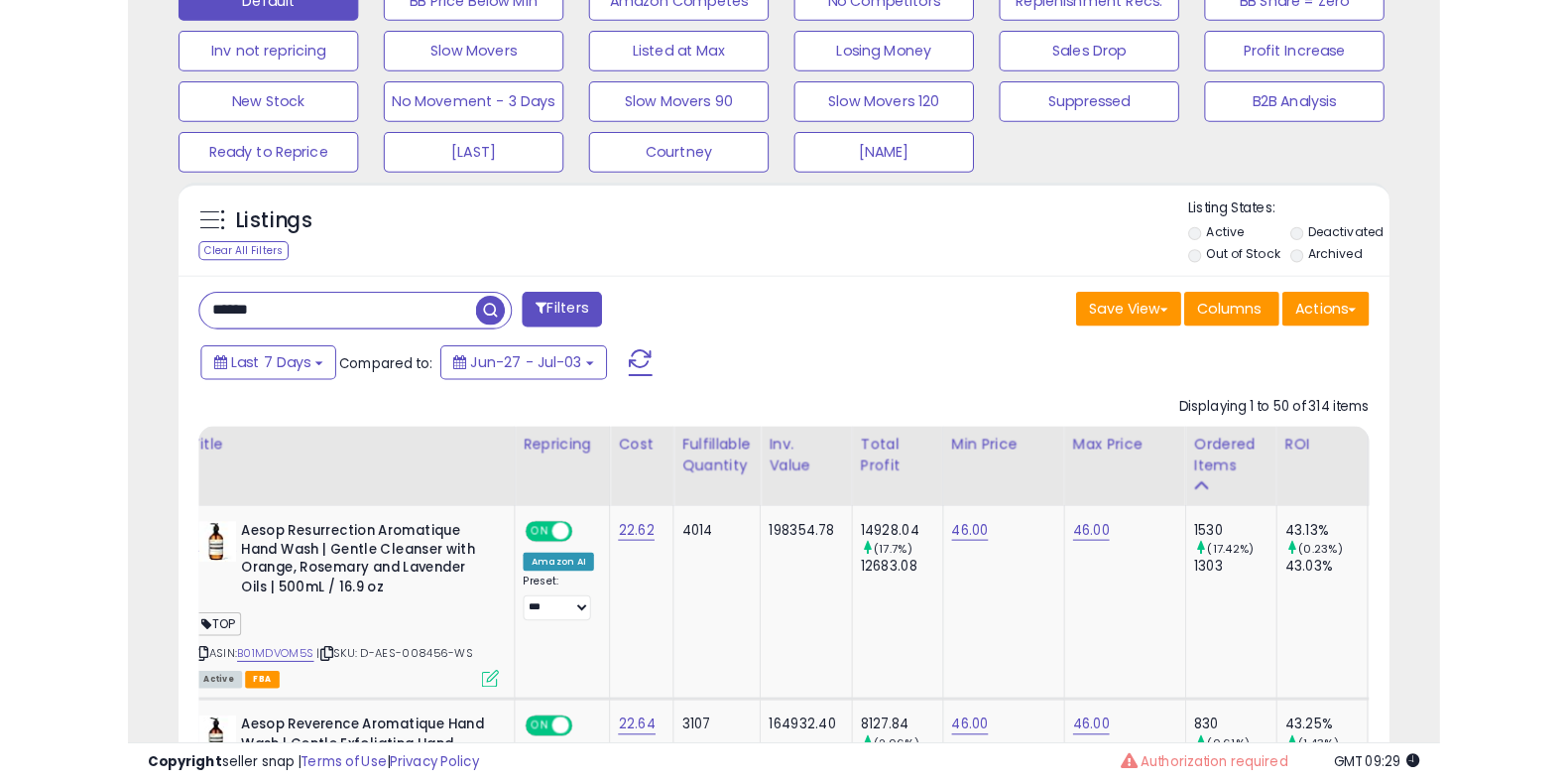 scroll, scrollTop: 710, scrollLeft: 0, axis: vertical 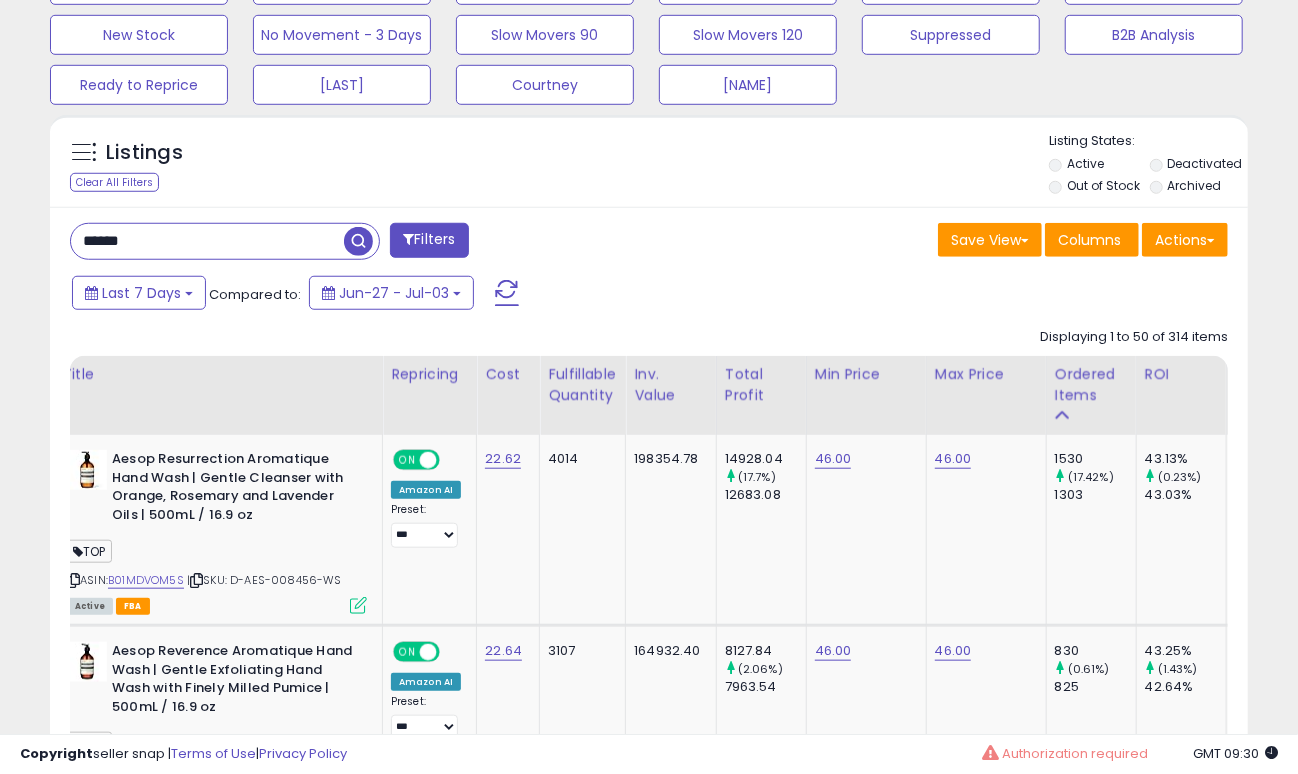 click on "*****" at bounding box center [207, 241] 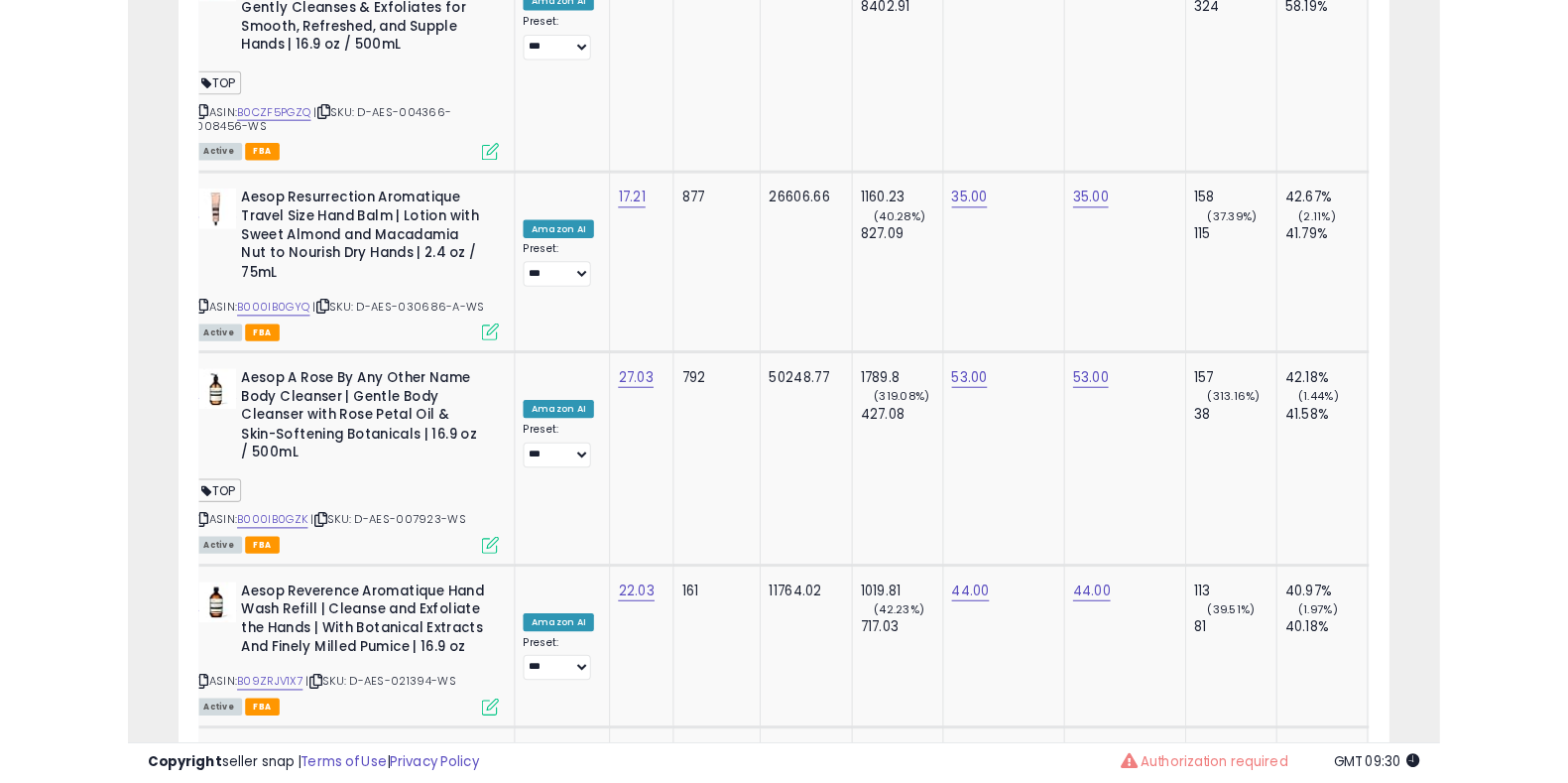 scroll, scrollTop: 6513, scrollLeft: 0, axis: vertical 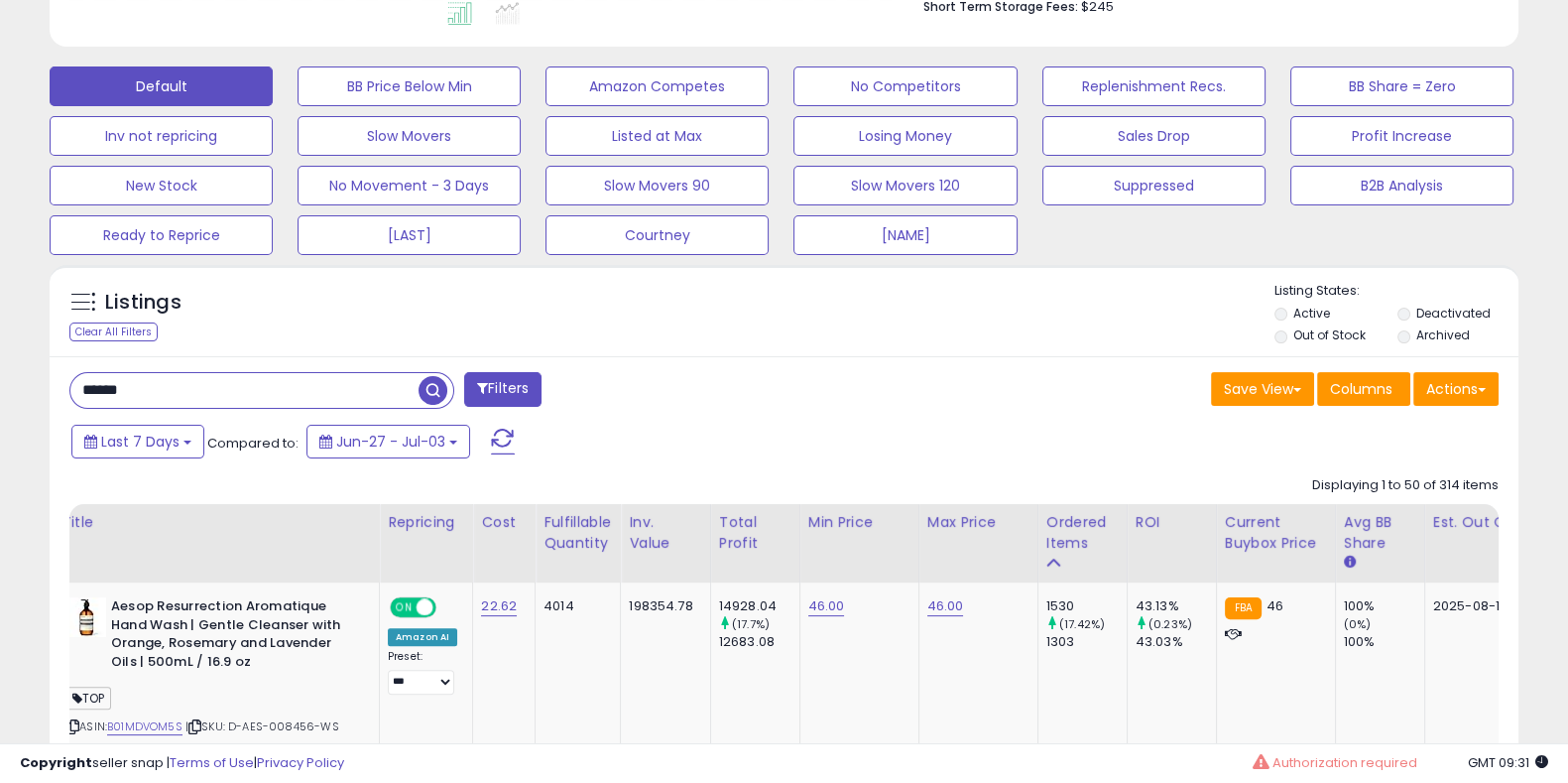 click on "*****" at bounding box center [244, 390] 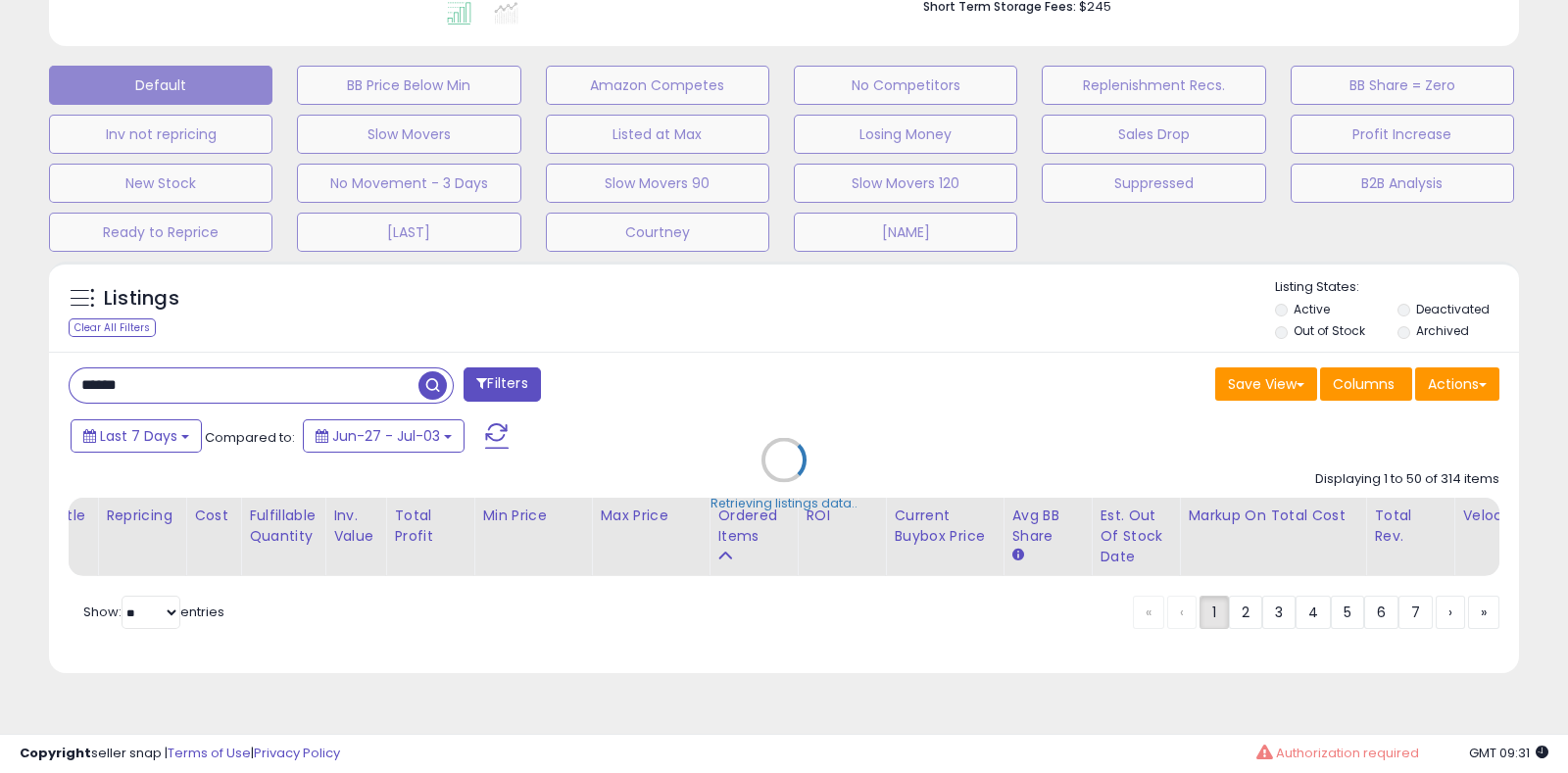 scroll, scrollTop: 979319, scrollLeft: 979147, axis: both 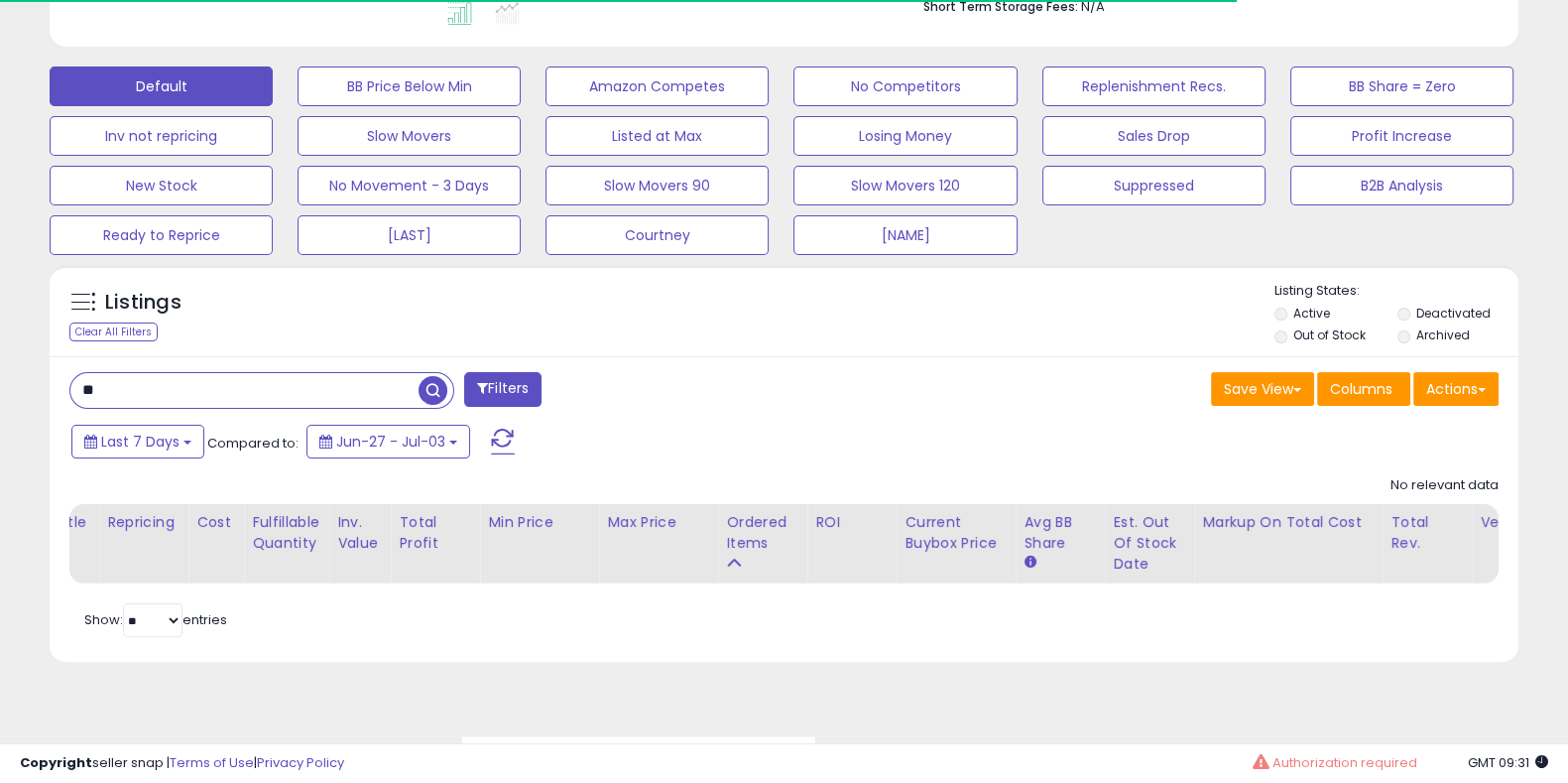 type on "*" 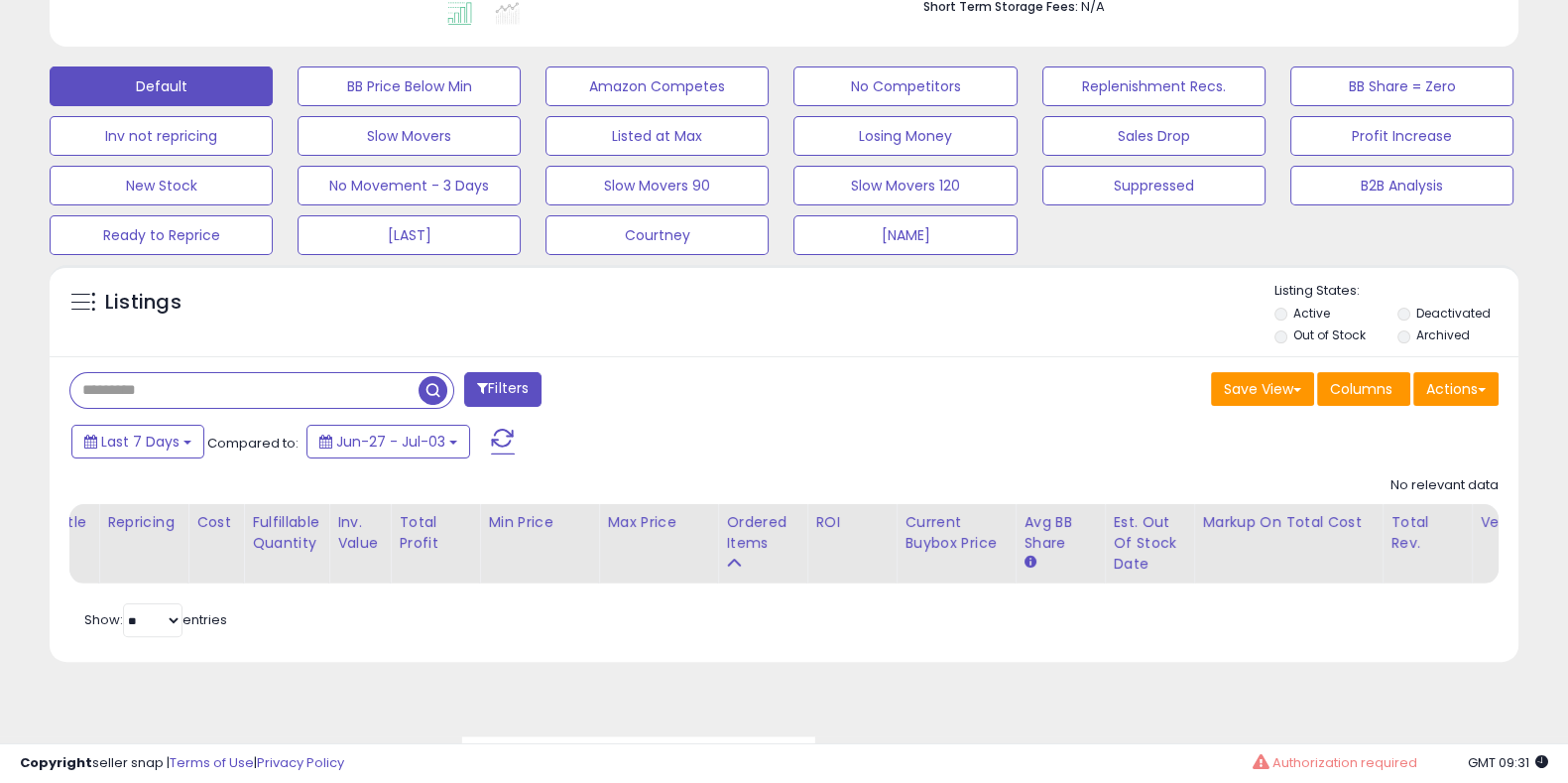 scroll, scrollTop: 991988, scrollLeft: 990925, axis: both 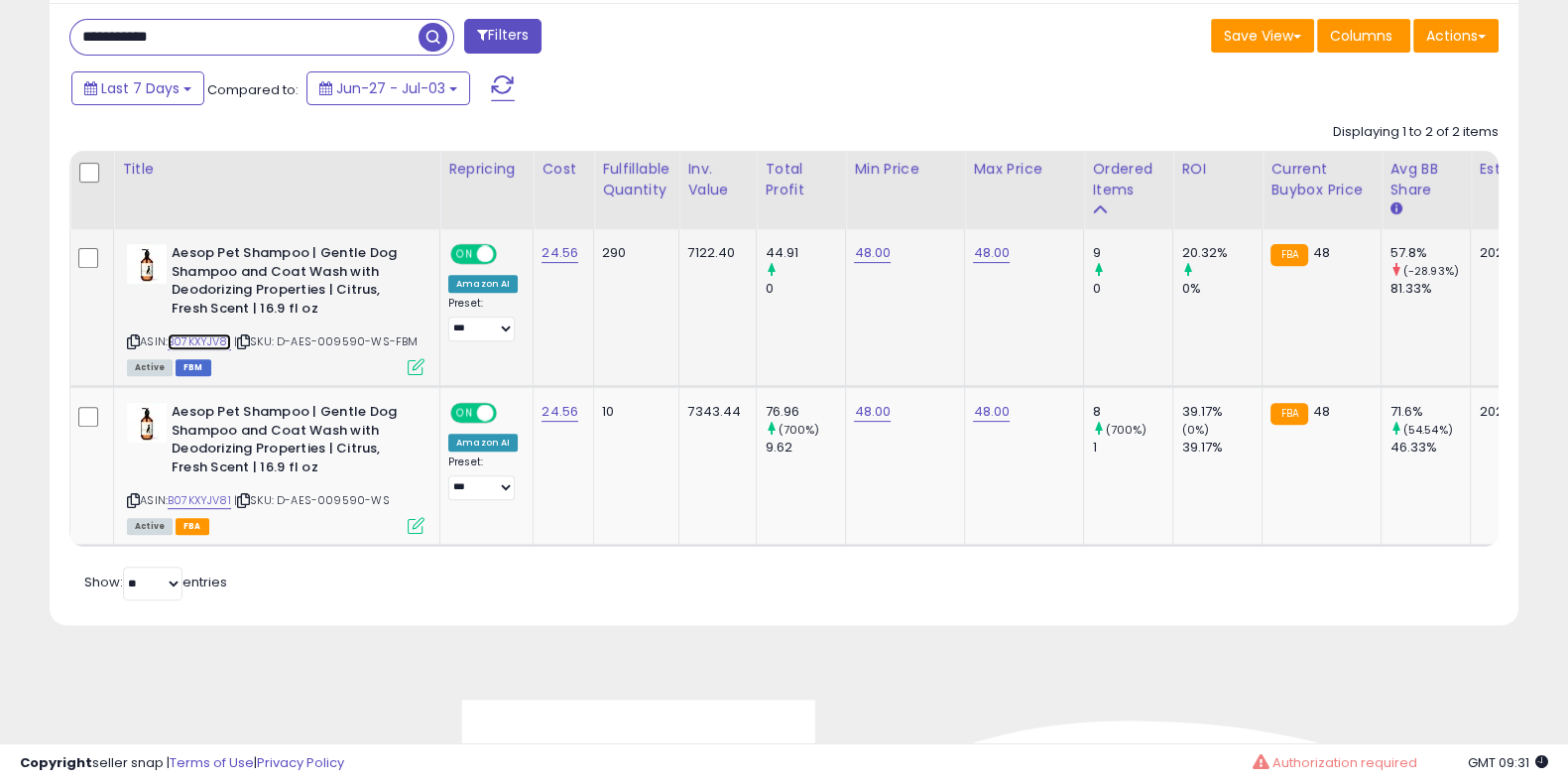click on "B07KXYJV81" at bounding box center [199, 341] 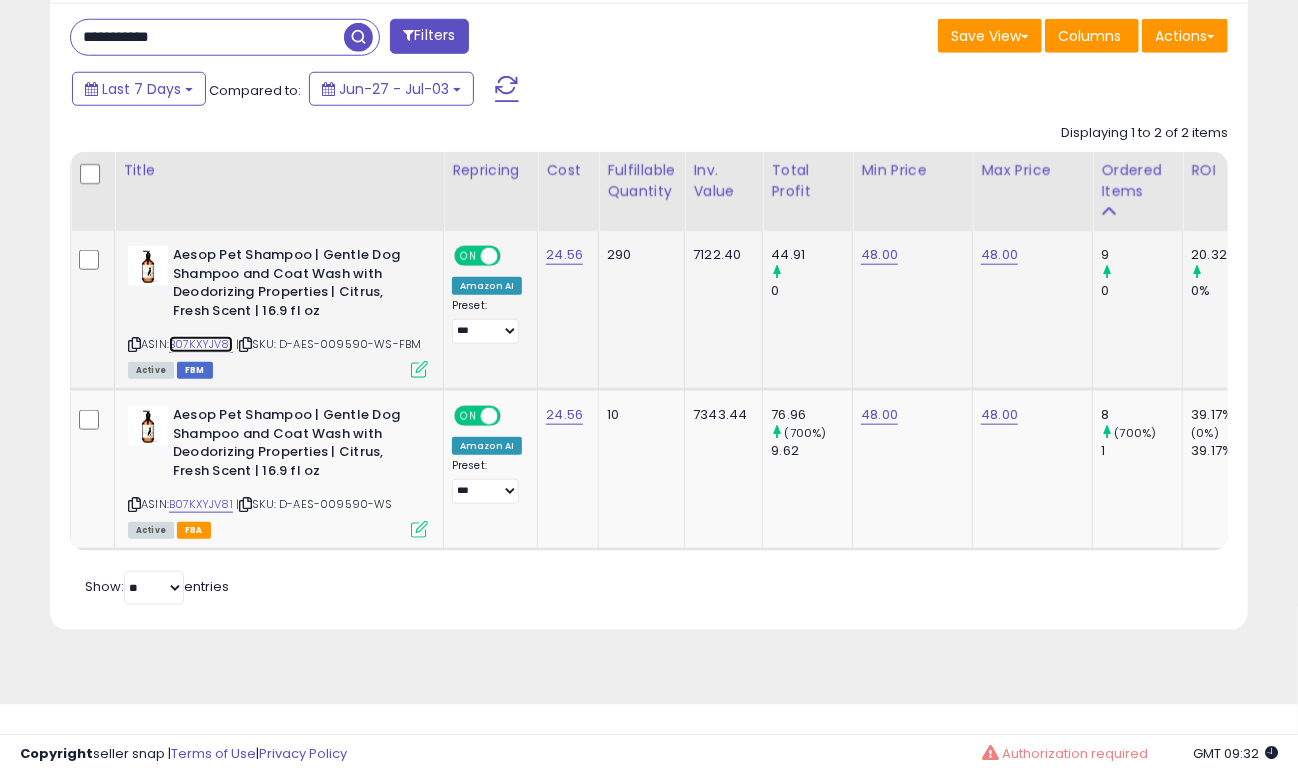 scroll, scrollTop: 409, scrollLeft: 693, axis: both 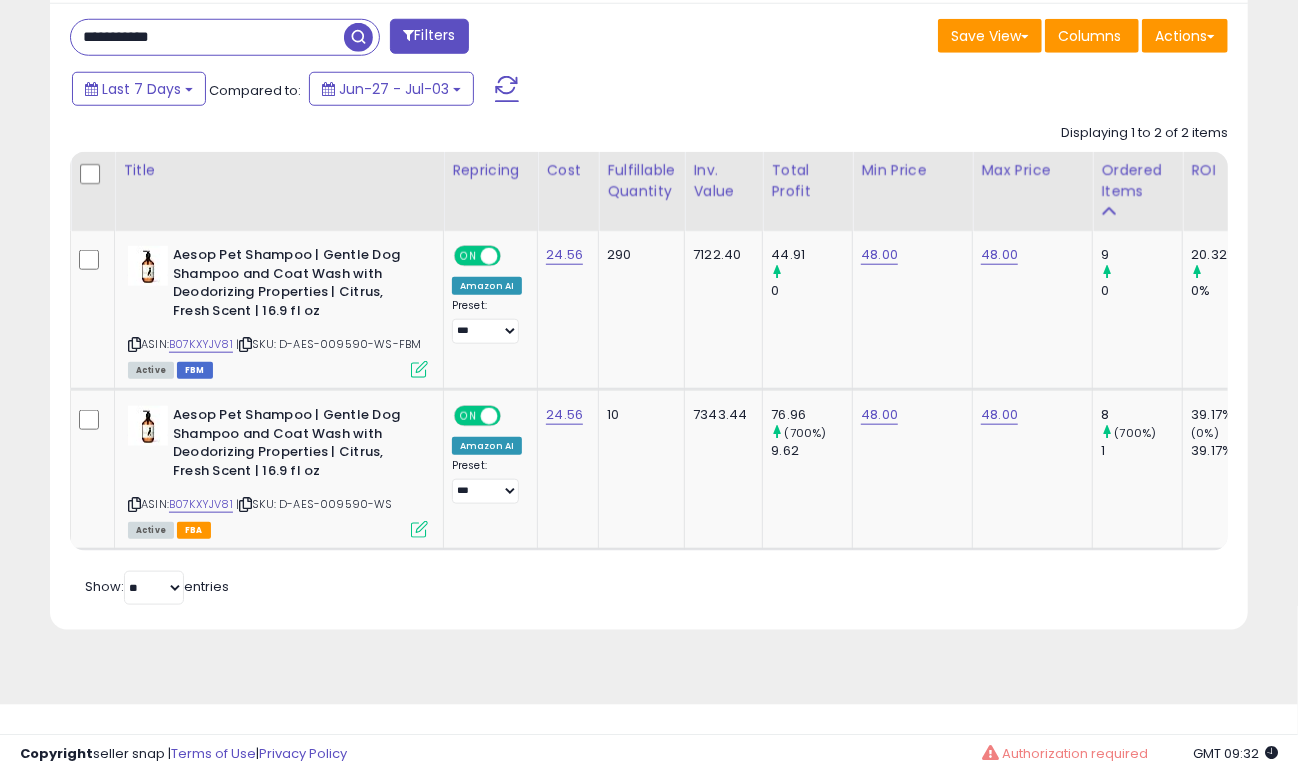 click on "**********" at bounding box center [207, 37] 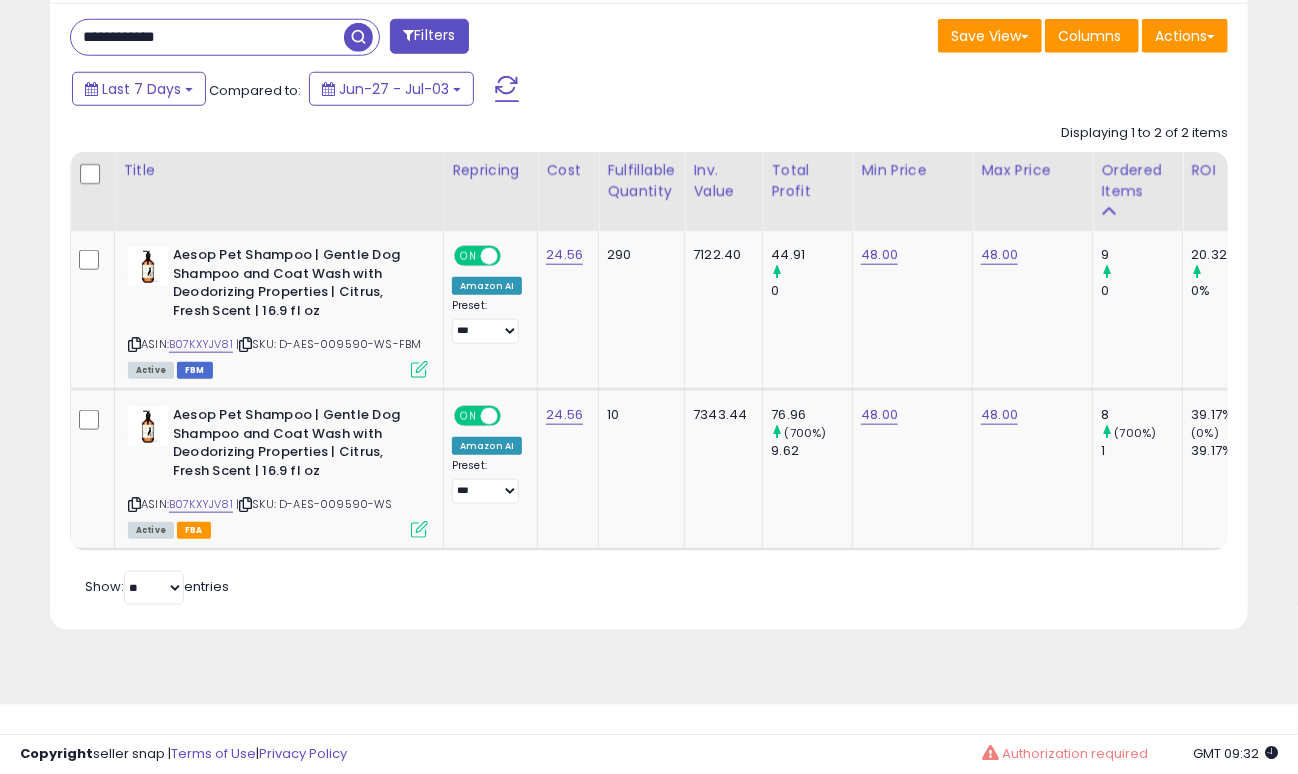 scroll, scrollTop: 999589, scrollLeft: 999295, axis: both 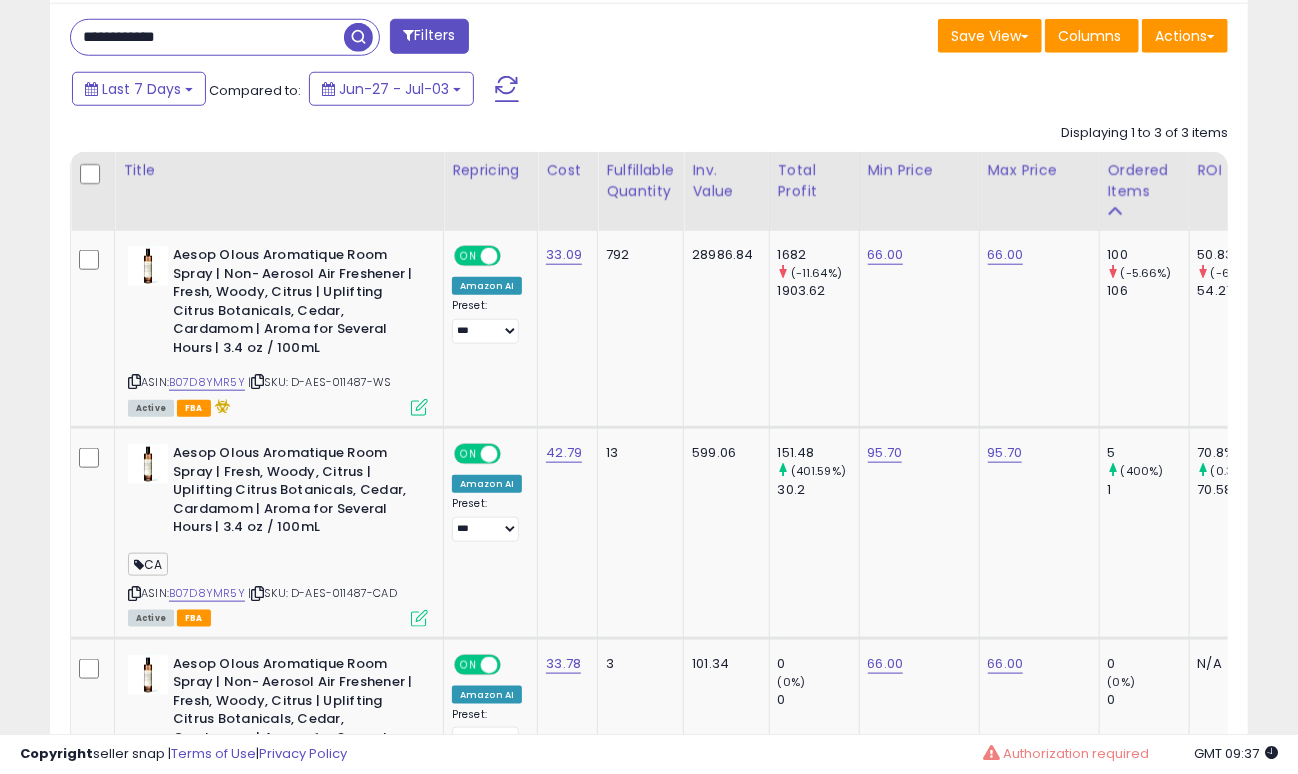 click on "**********" at bounding box center (207, 37) 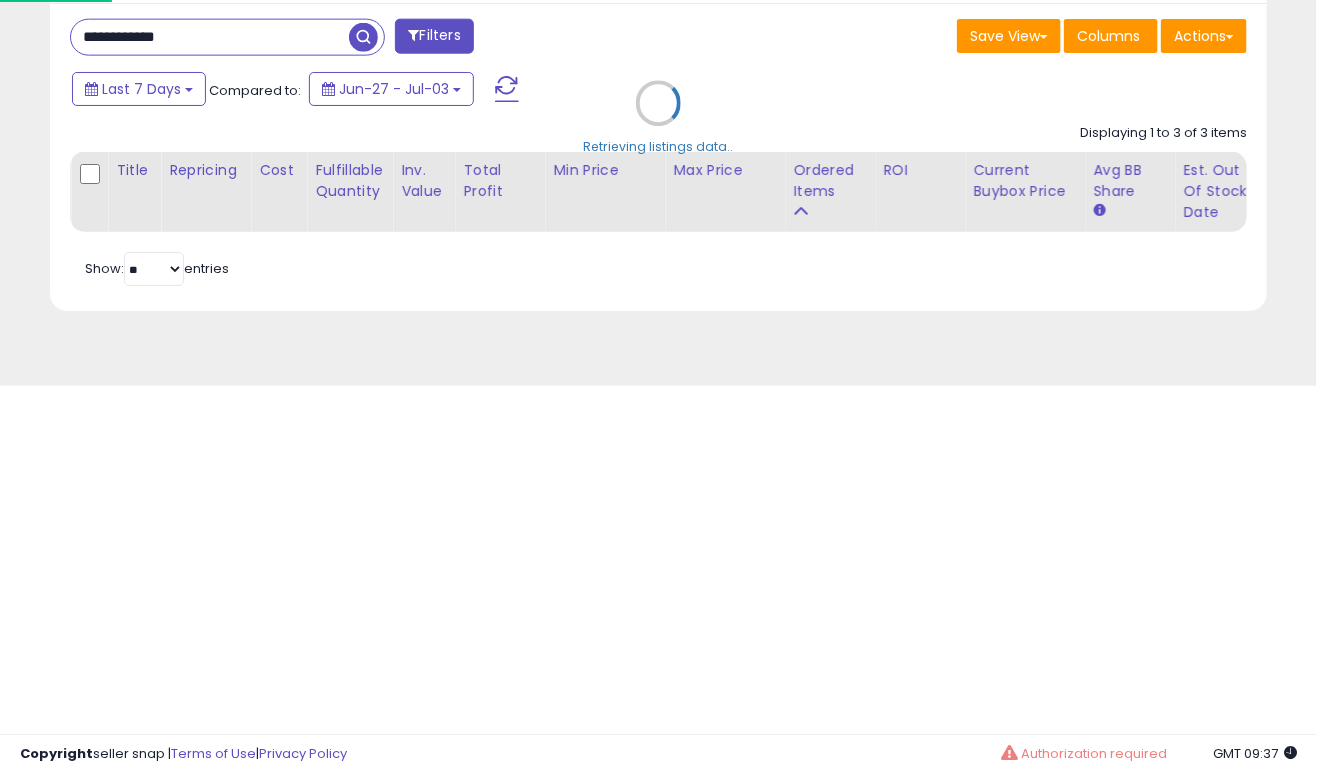 scroll, scrollTop: 999589, scrollLeft: 999295, axis: both 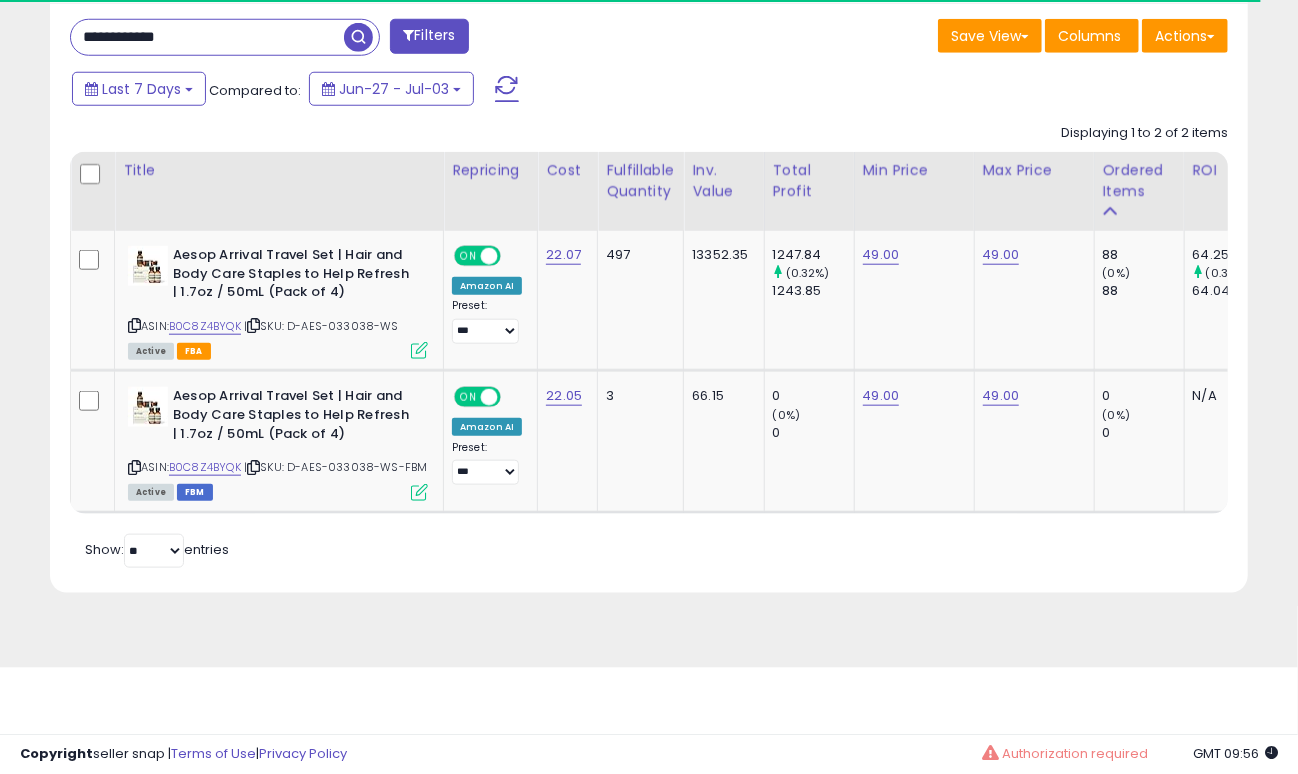drag, startPoint x: 229, startPoint y: 31, endPoint x: 46, endPoint y: 38, distance: 183.13383 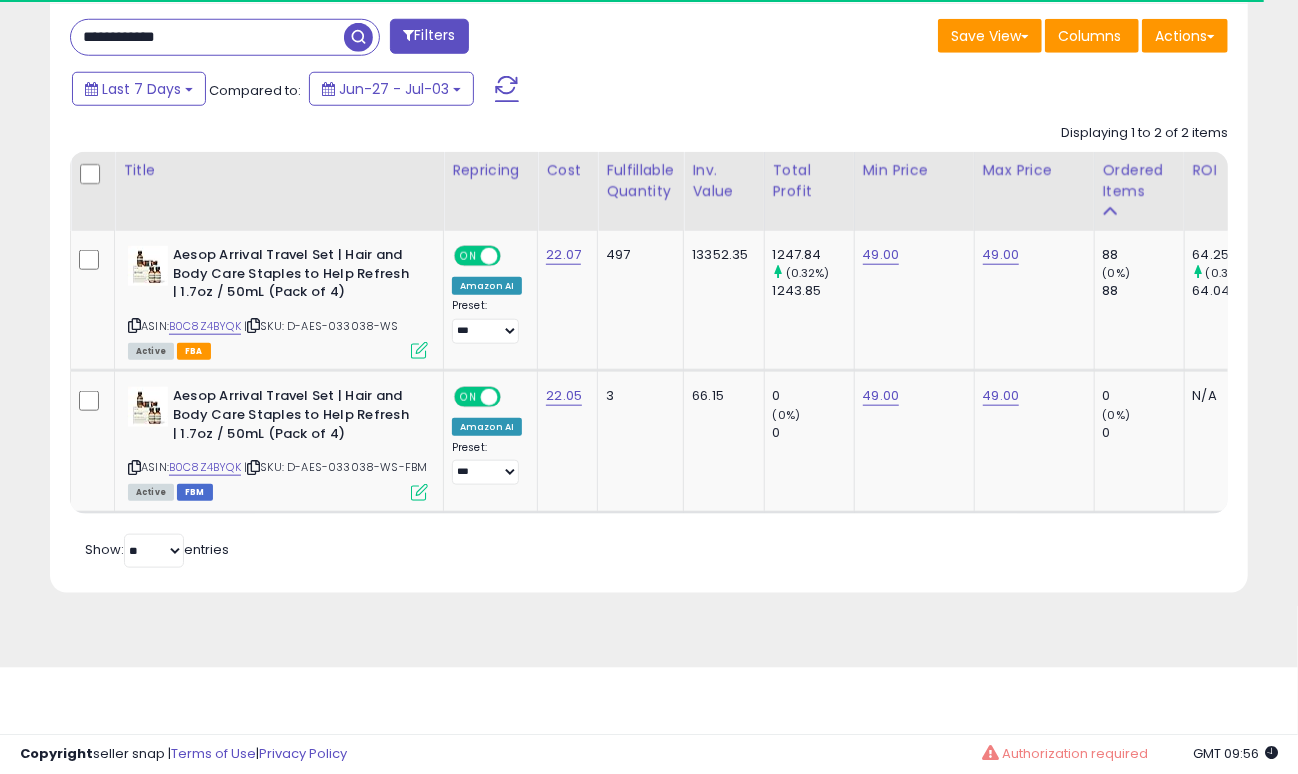 paste 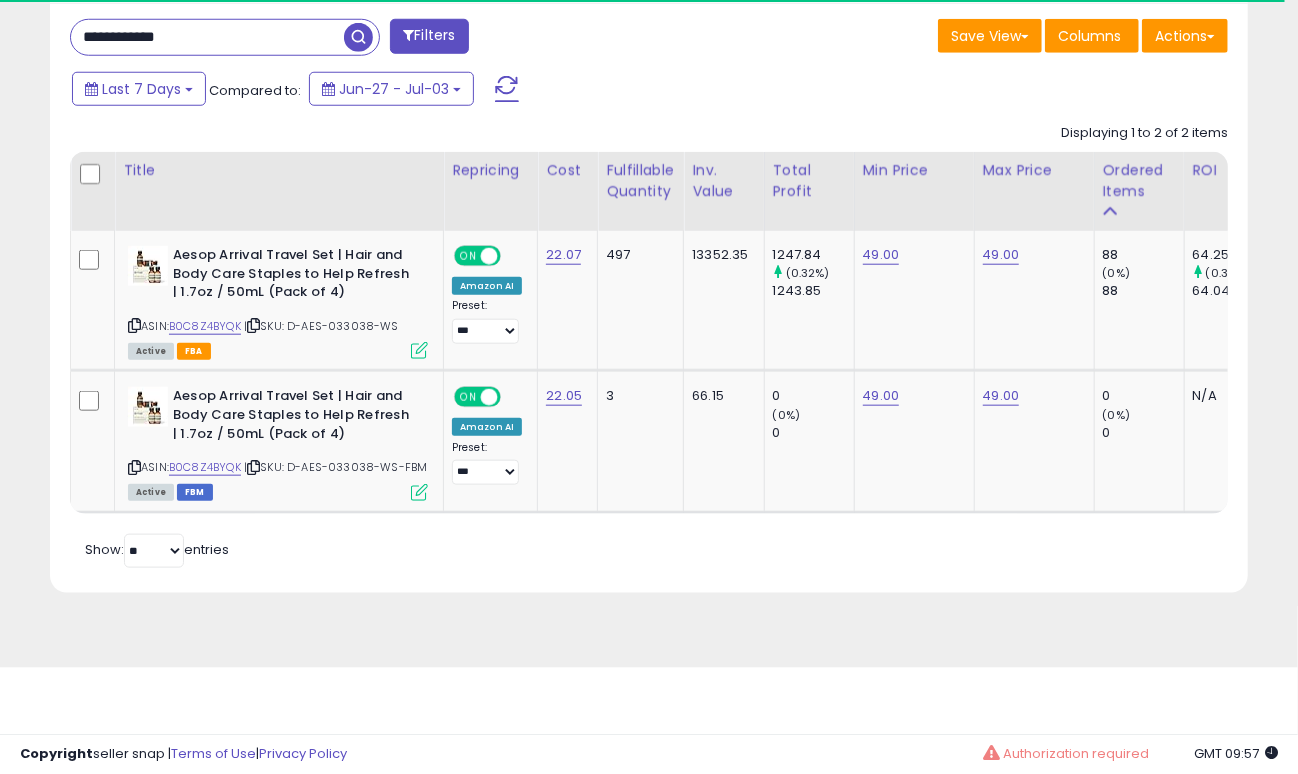 drag, startPoint x: 136, startPoint y: 39, endPoint x: 42, endPoint y: 25, distance: 95.036835 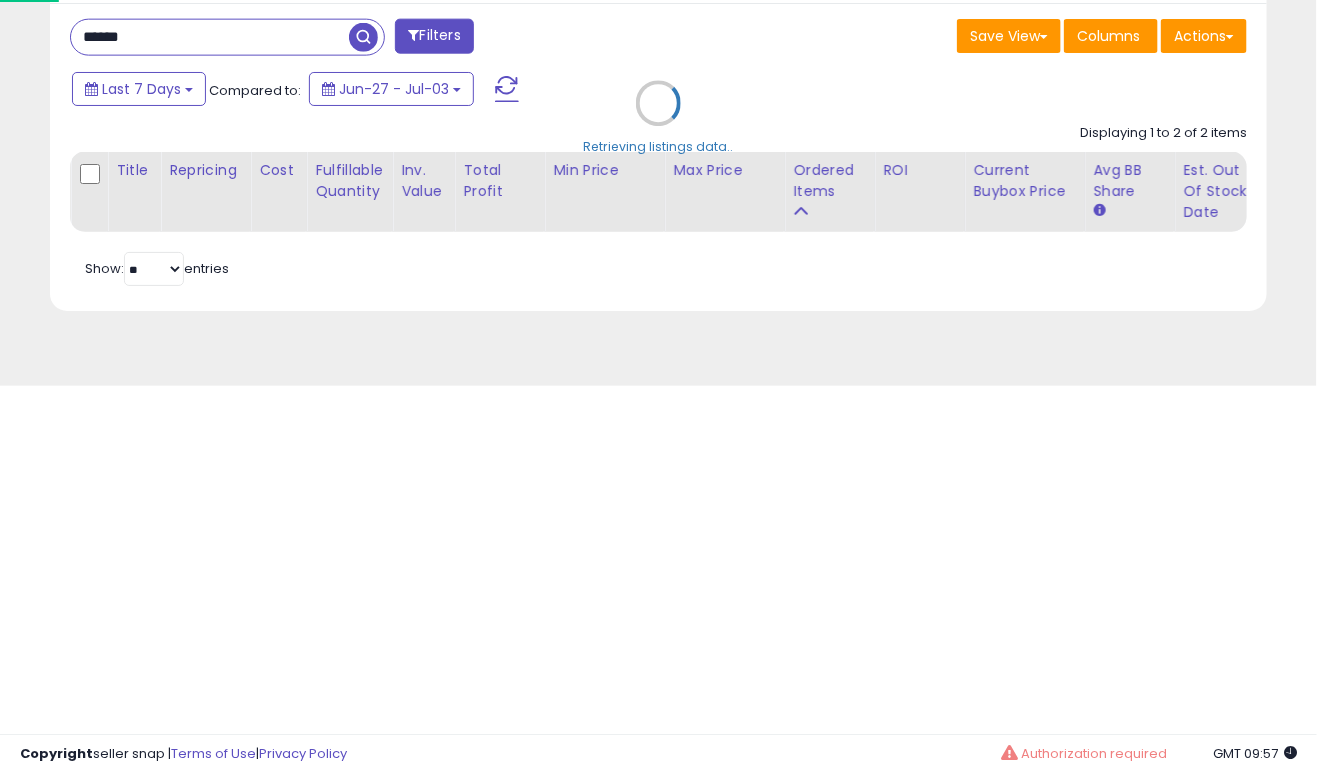 scroll, scrollTop: 999589, scrollLeft: 999295, axis: both 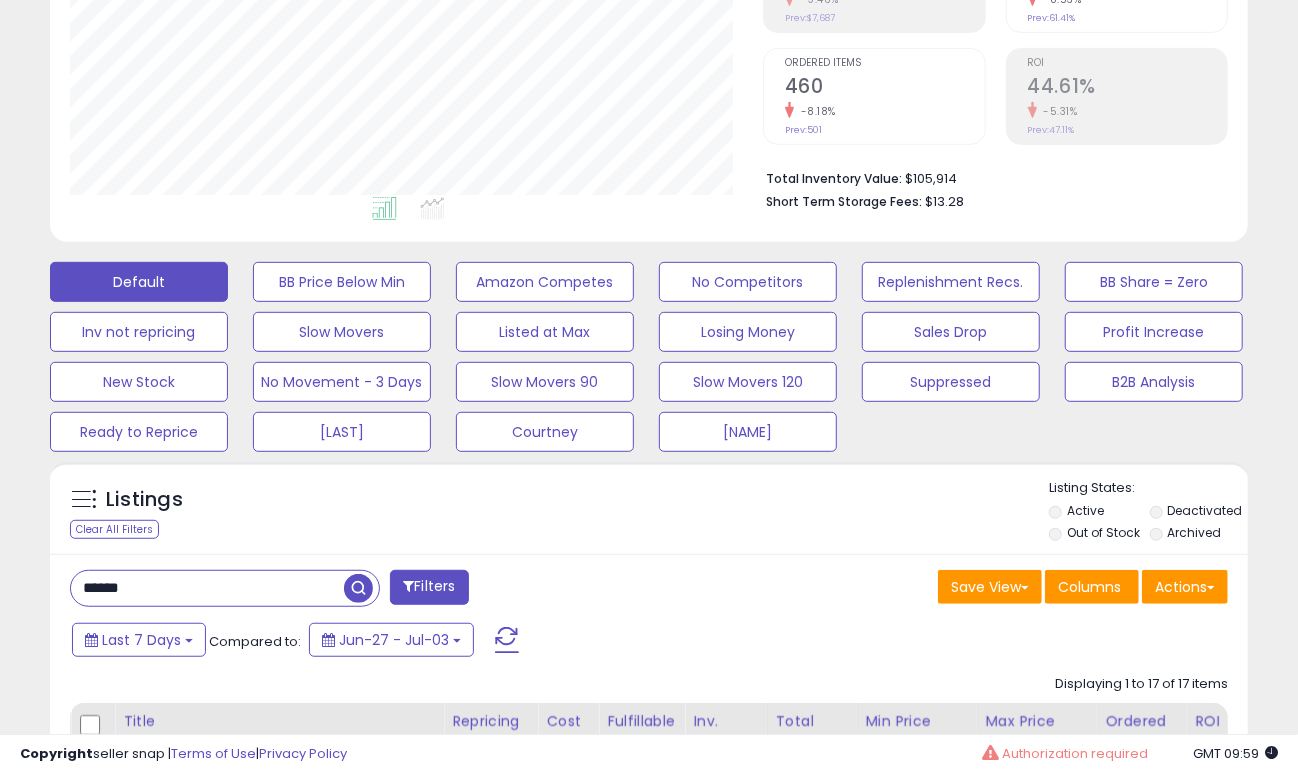 click on "******" at bounding box center [207, 588] 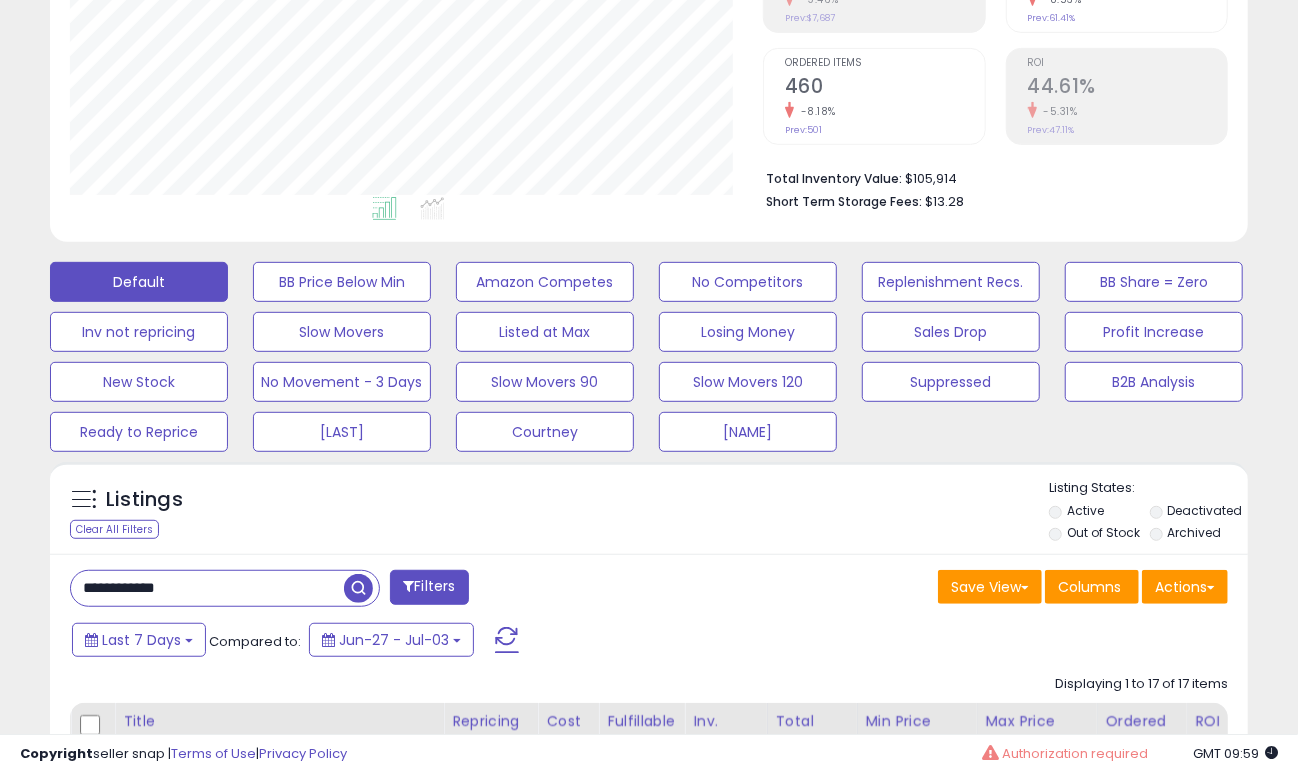 type on "**********" 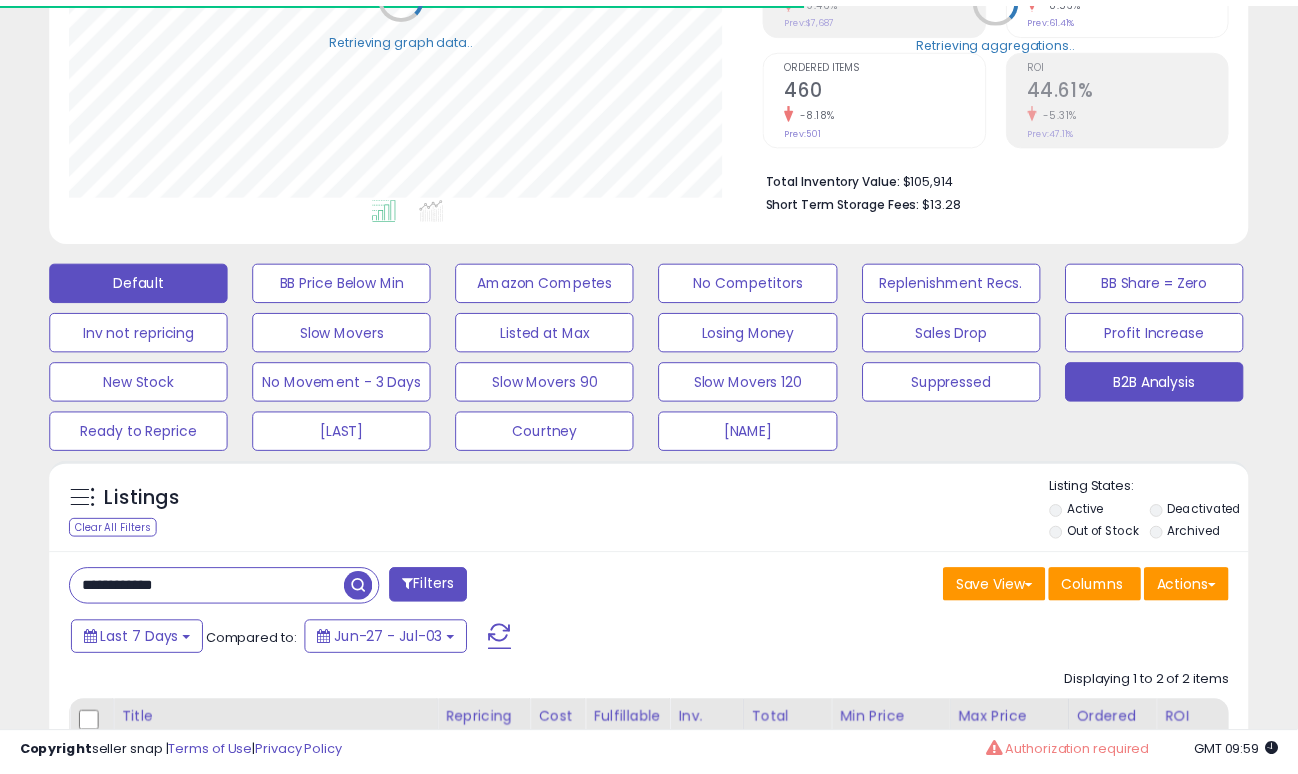 scroll, scrollTop: 409, scrollLeft: 693, axis: both 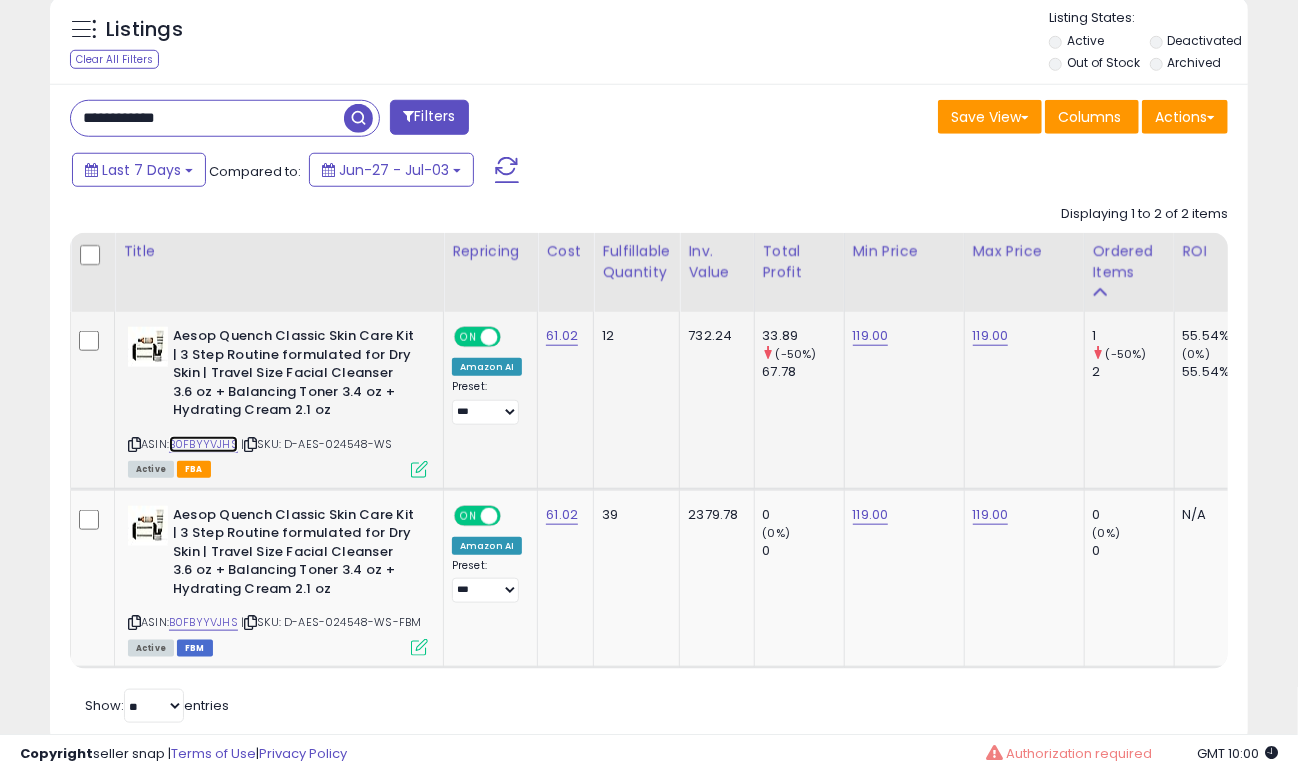 click on "B0FBYYVJHS" at bounding box center [203, 444] 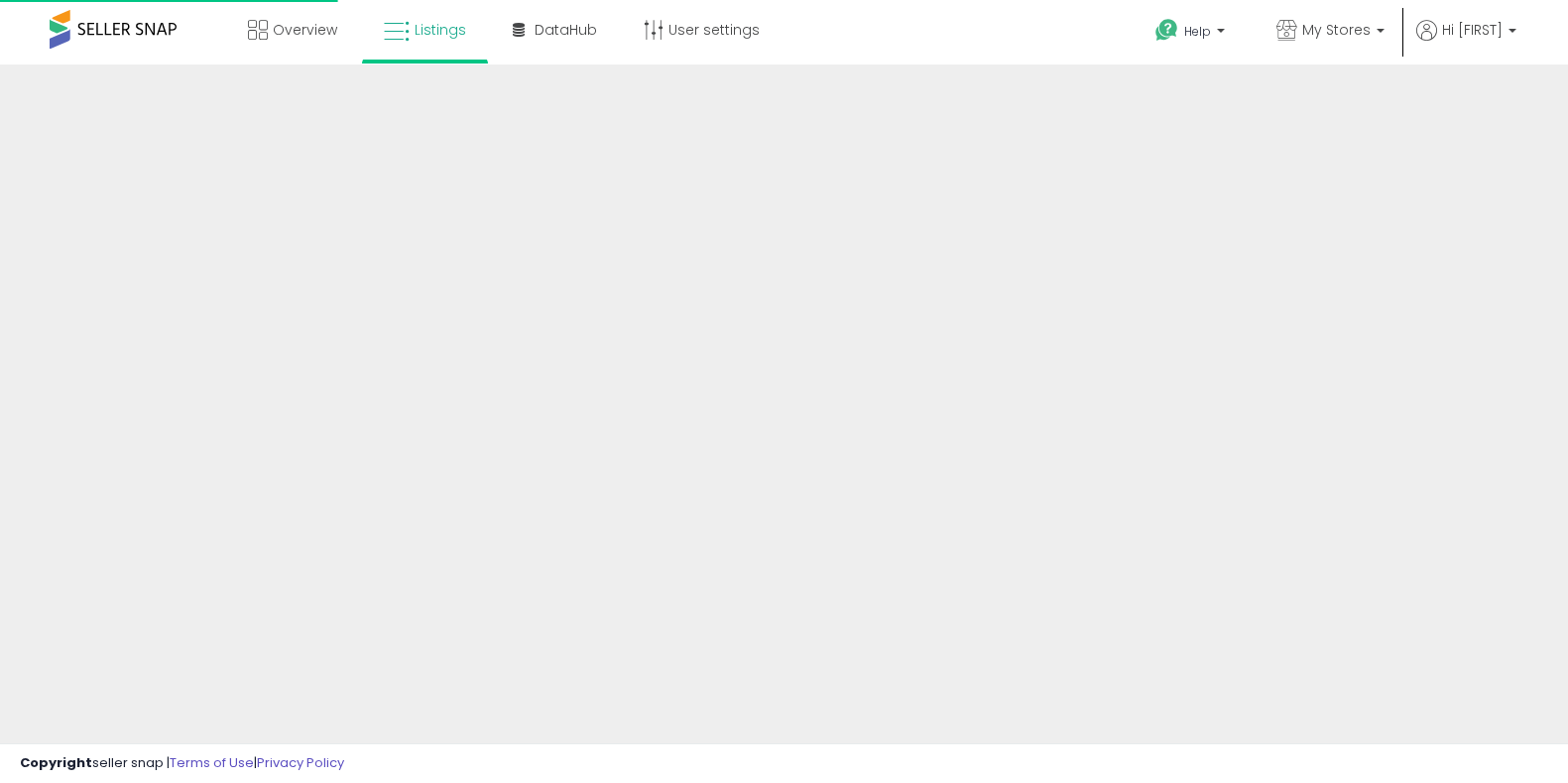 scroll, scrollTop: 0, scrollLeft: 0, axis: both 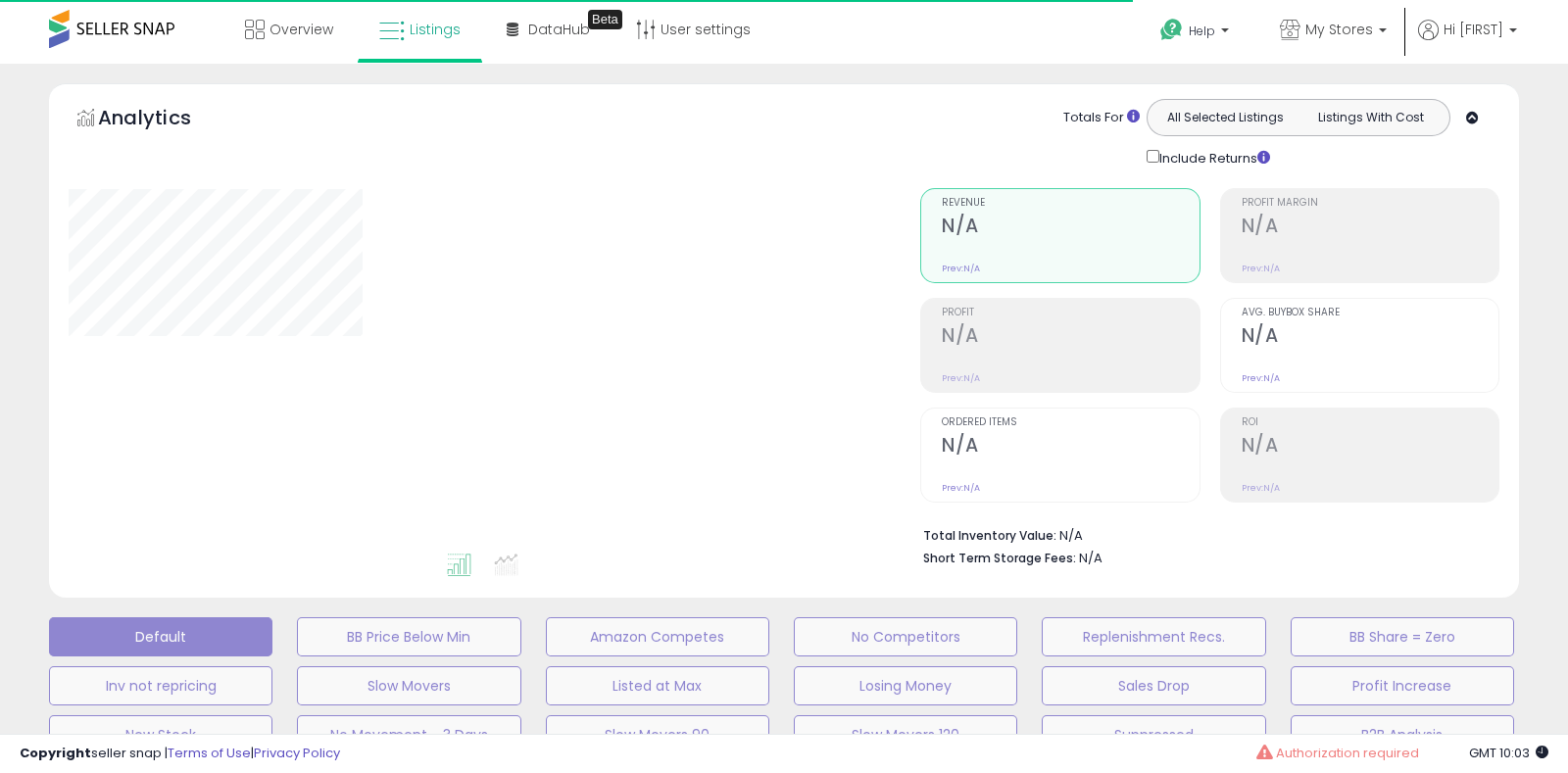 type on "**********" 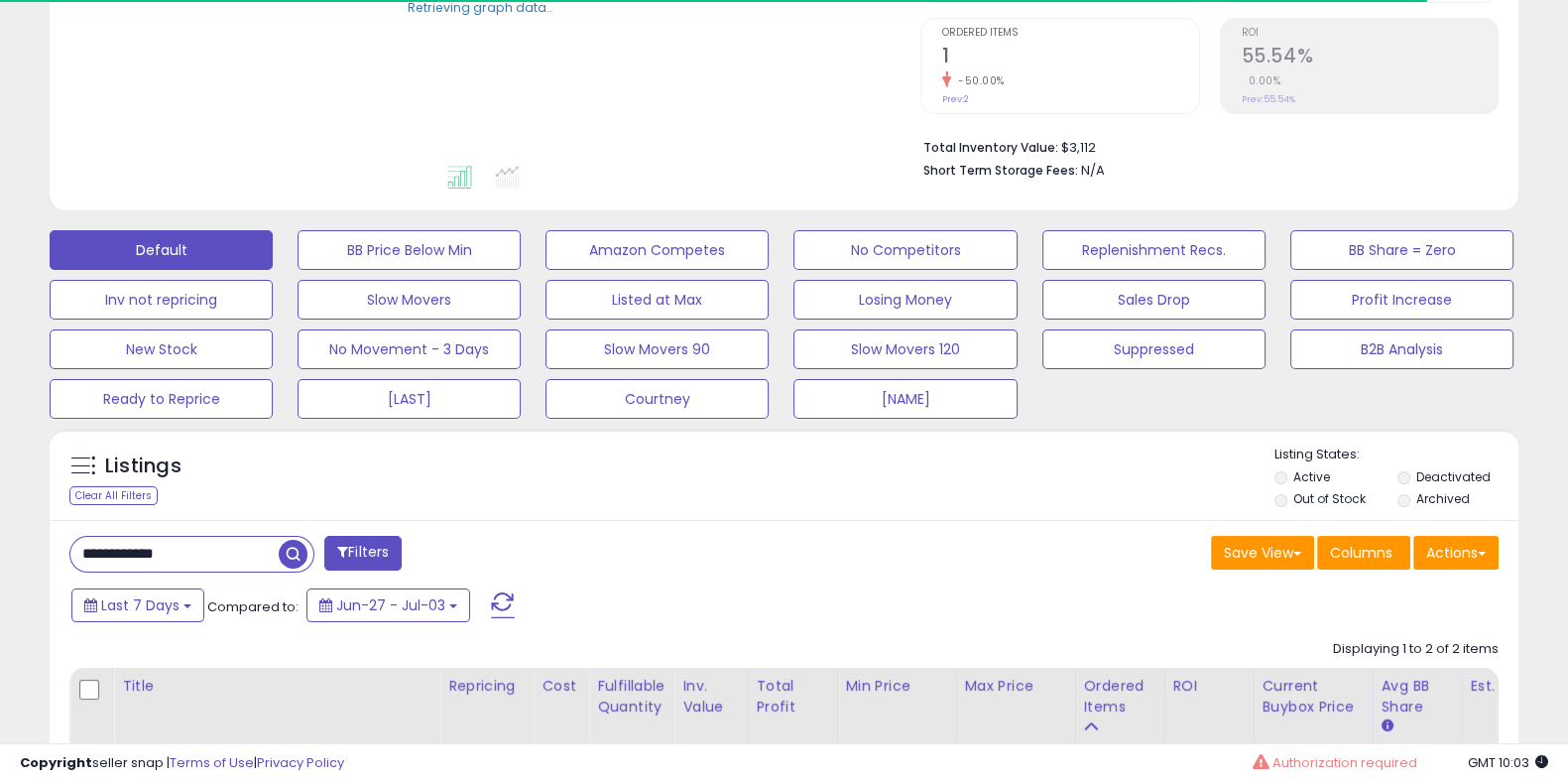scroll, scrollTop: 432, scrollLeft: 0, axis: vertical 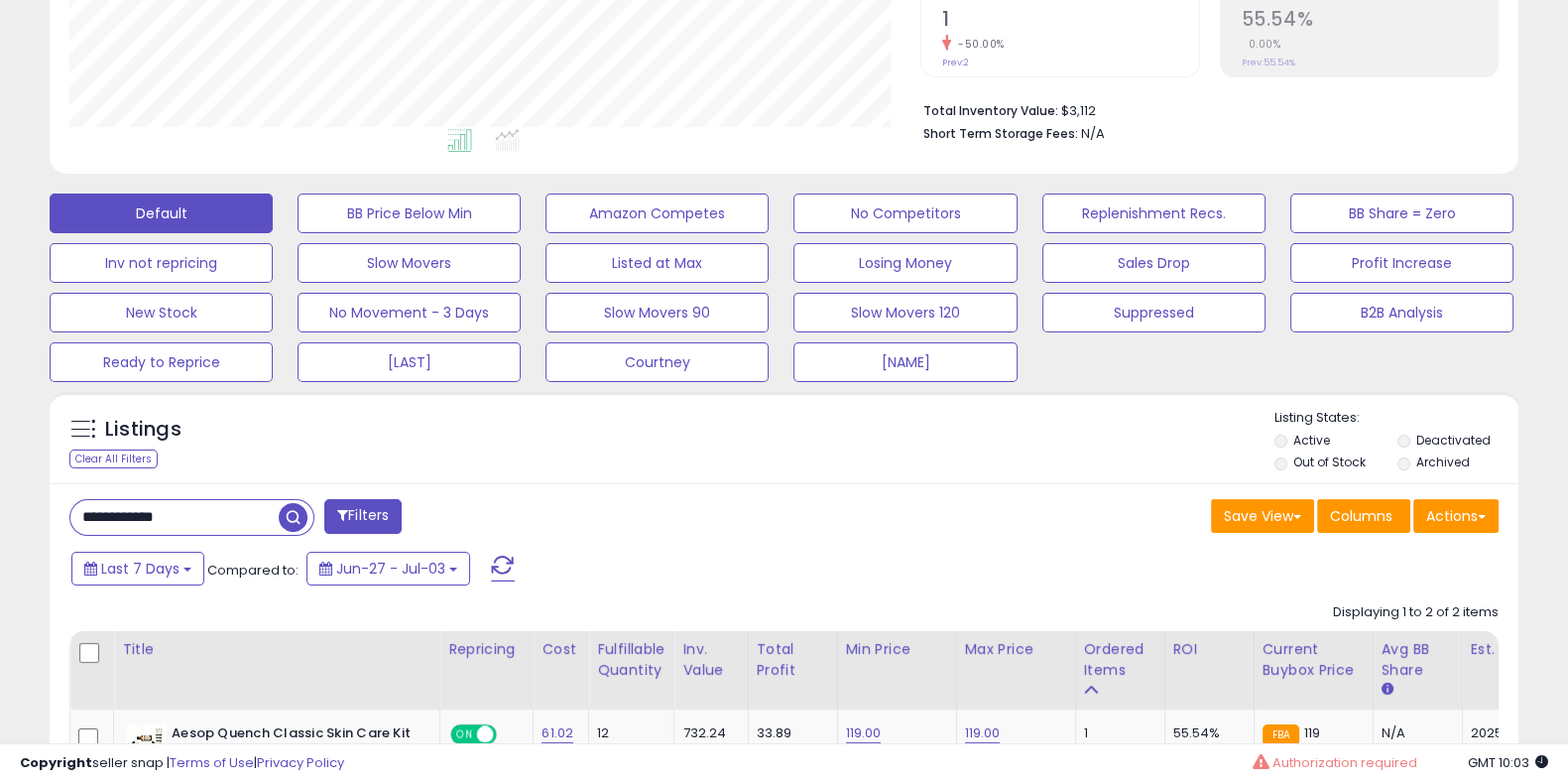 click on "**********" at bounding box center [175, 517] 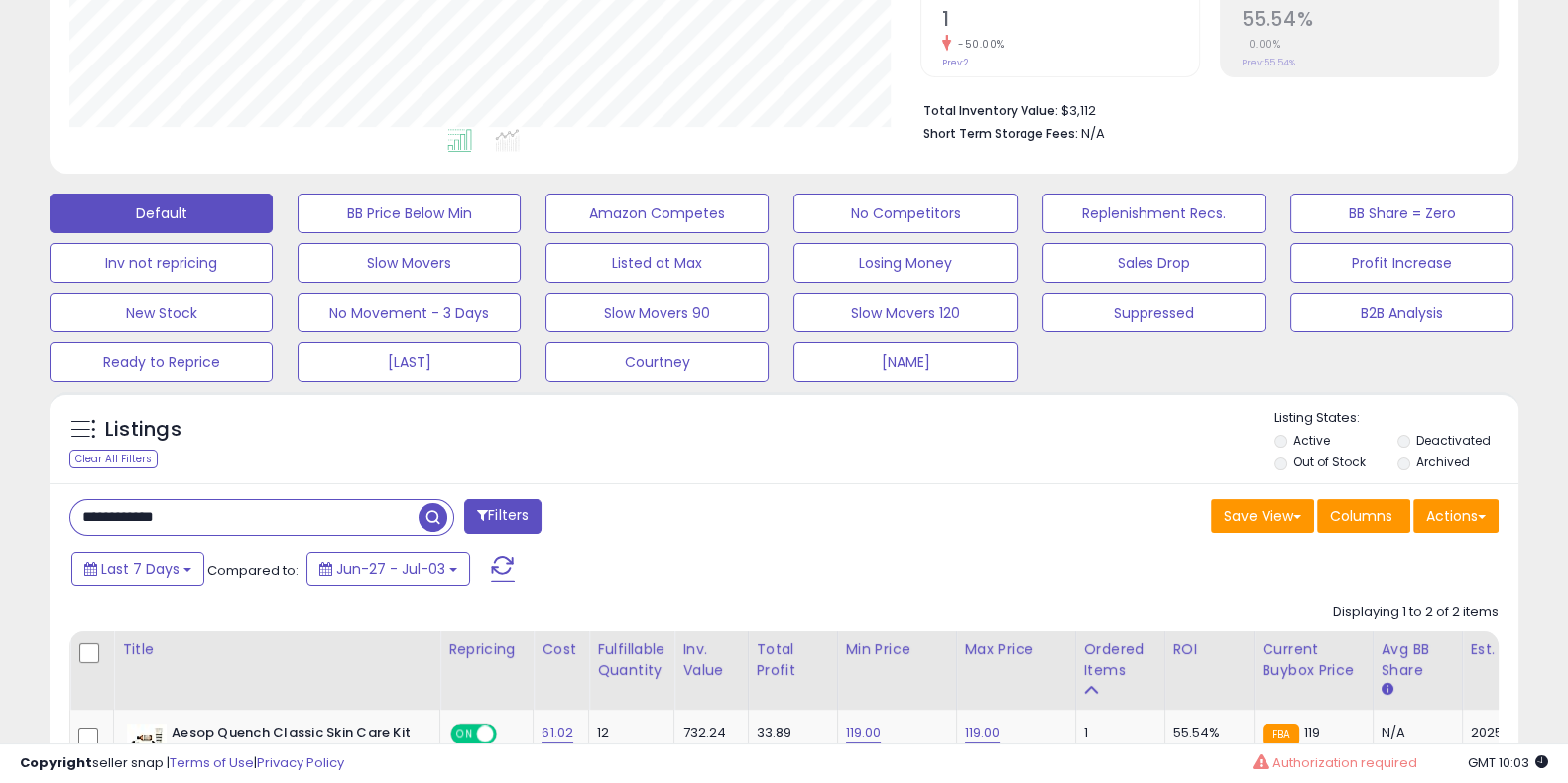 click on "**********" at bounding box center (244, 517) 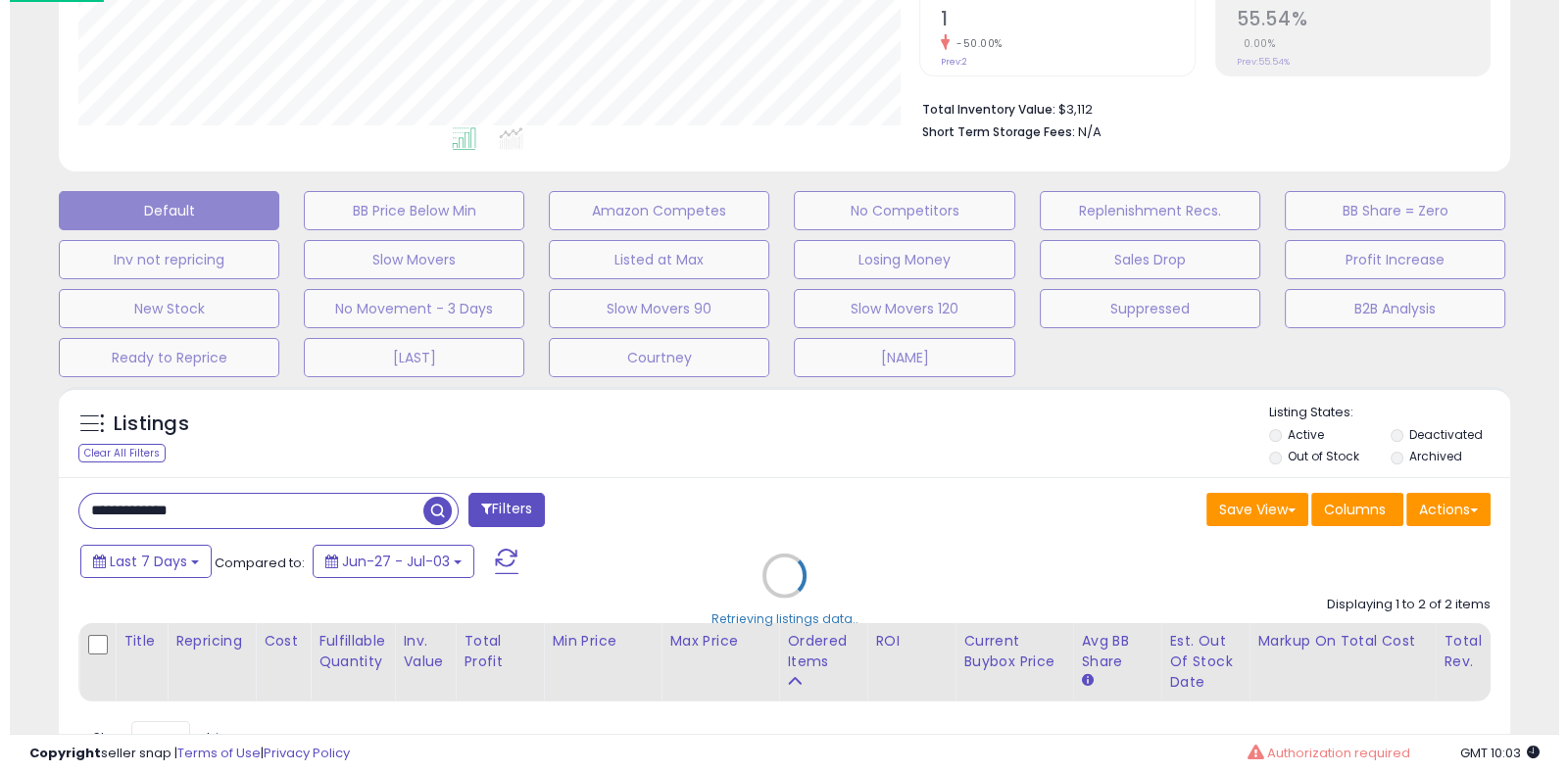 scroll, scrollTop: 979319, scrollLeft: 979147, axis: both 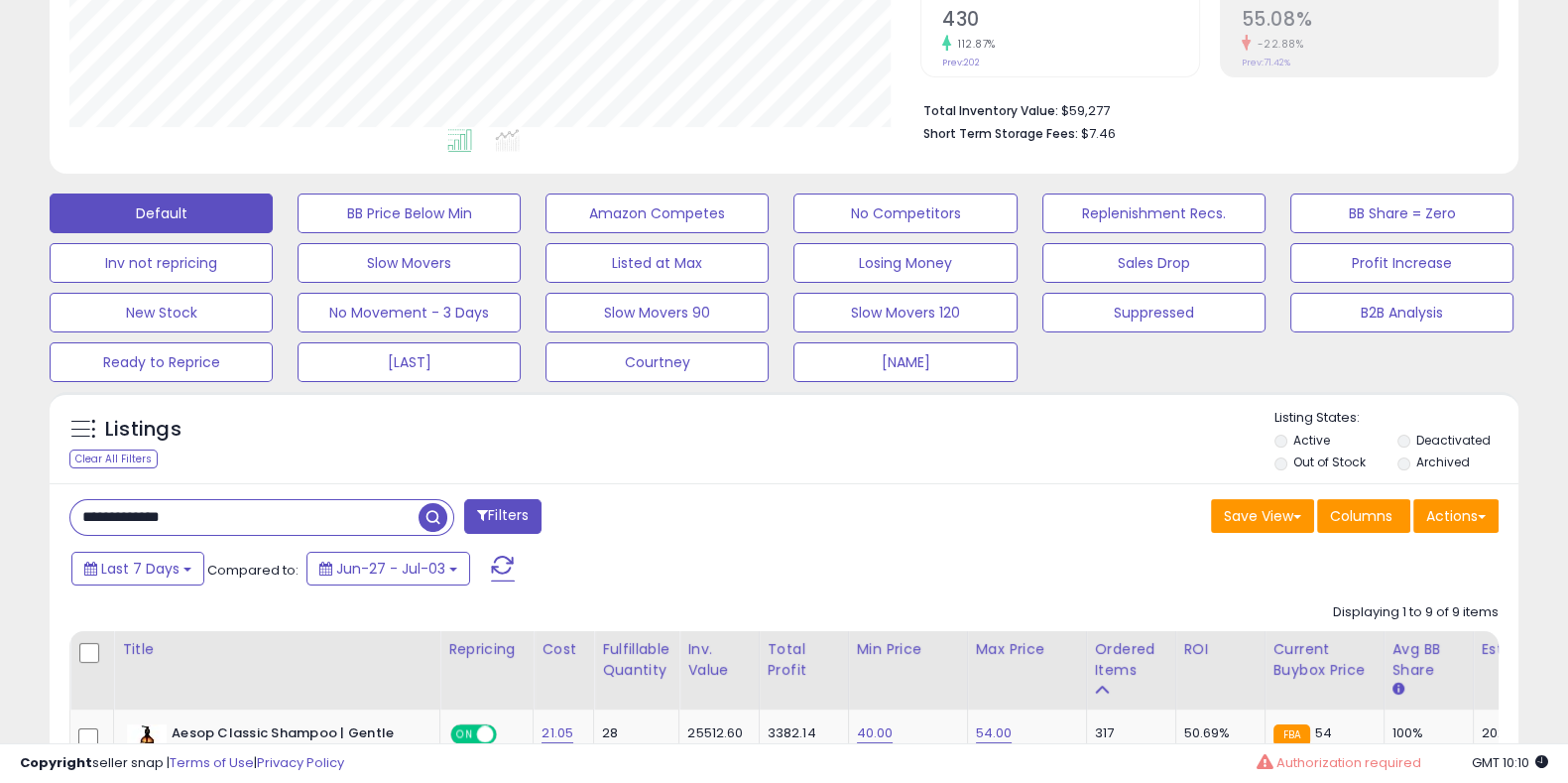 drag, startPoint x: 133, startPoint y: 522, endPoint x: 263, endPoint y: 518, distance: 130.06152 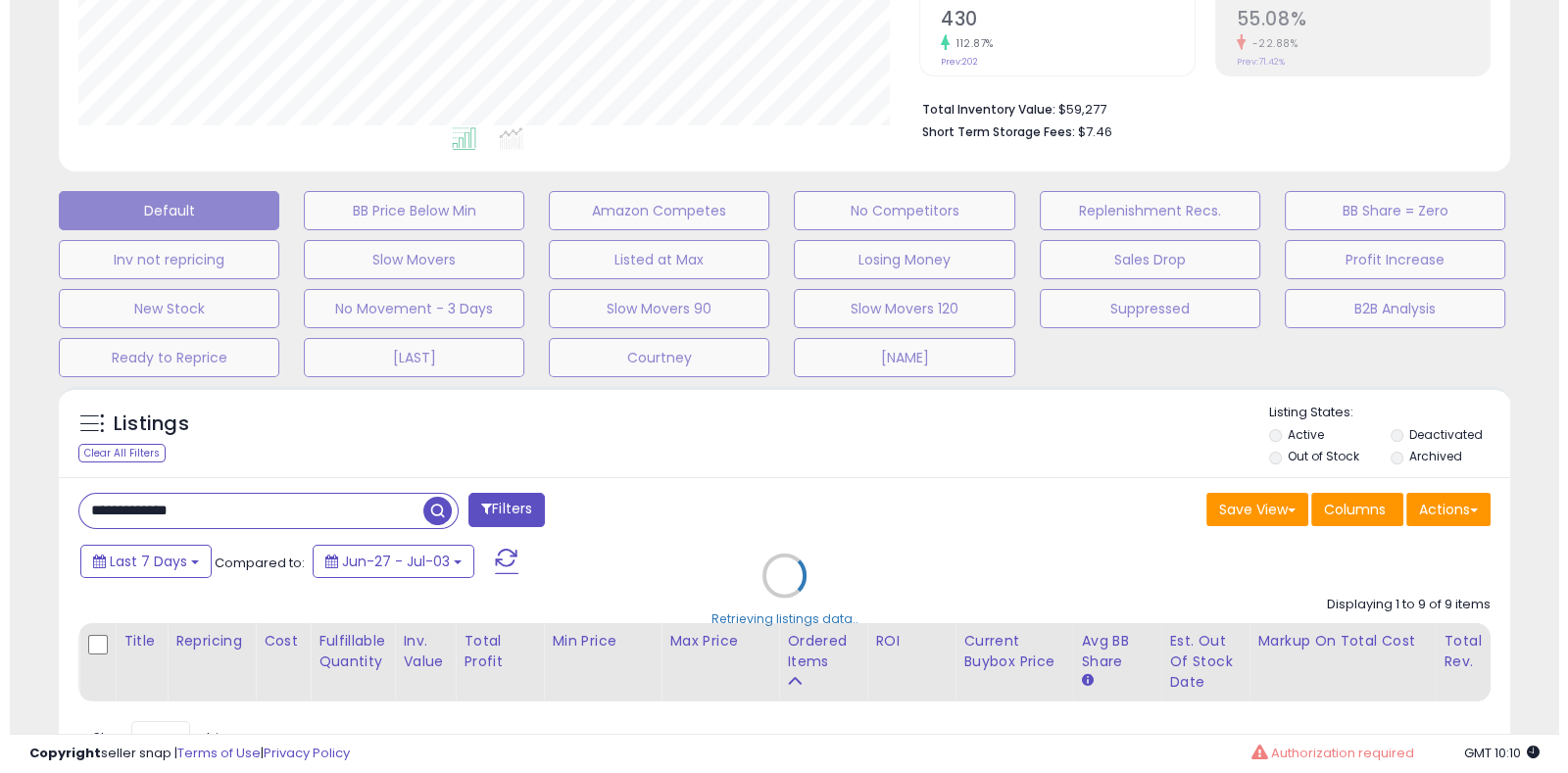 scroll, scrollTop: 979319, scrollLeft: 979147, axis: both 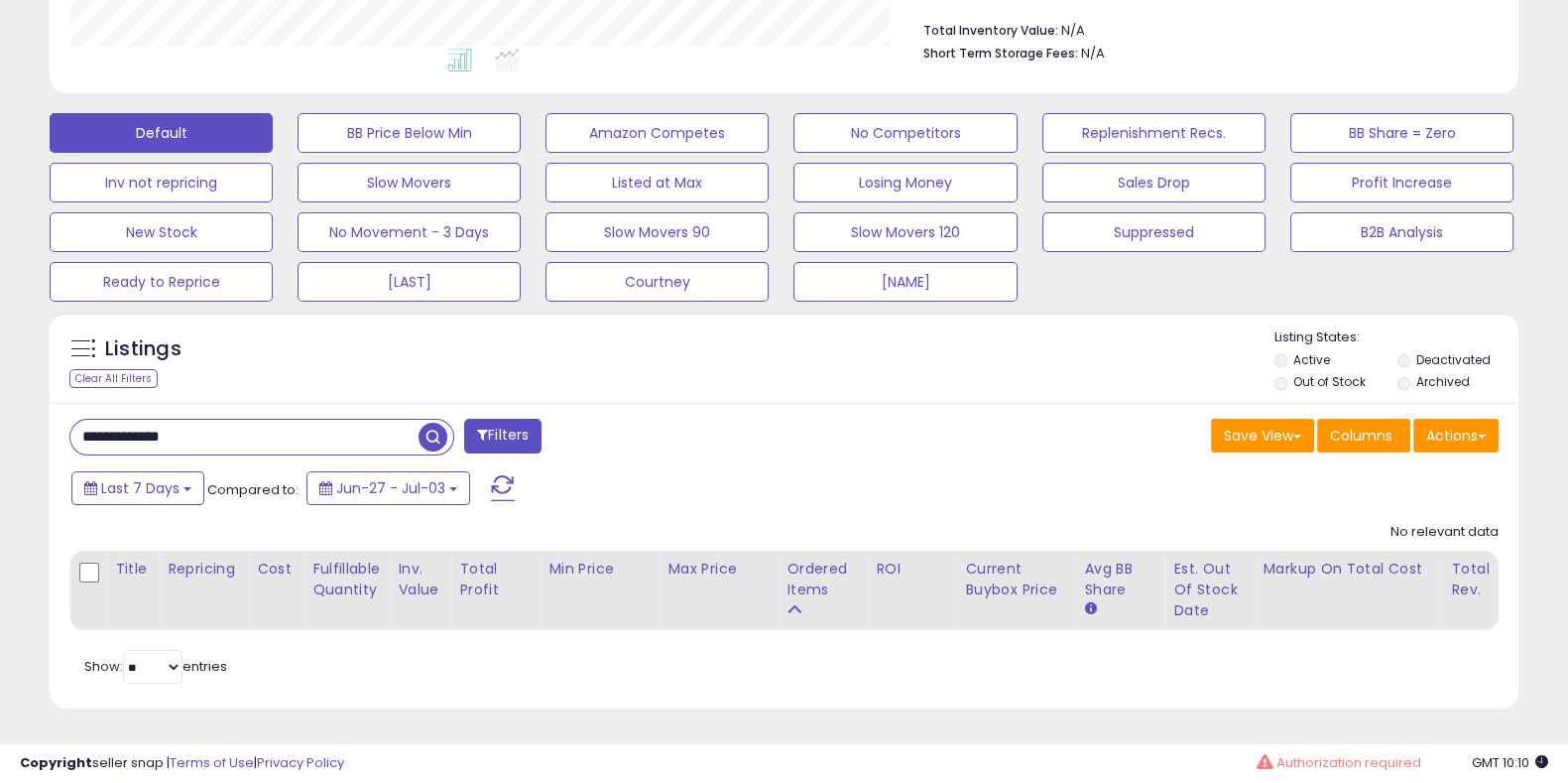 drag, startPoint x: 208, startPoint y: 421, endPoint x: 46, endPoint y: 440, distance: 163.11039 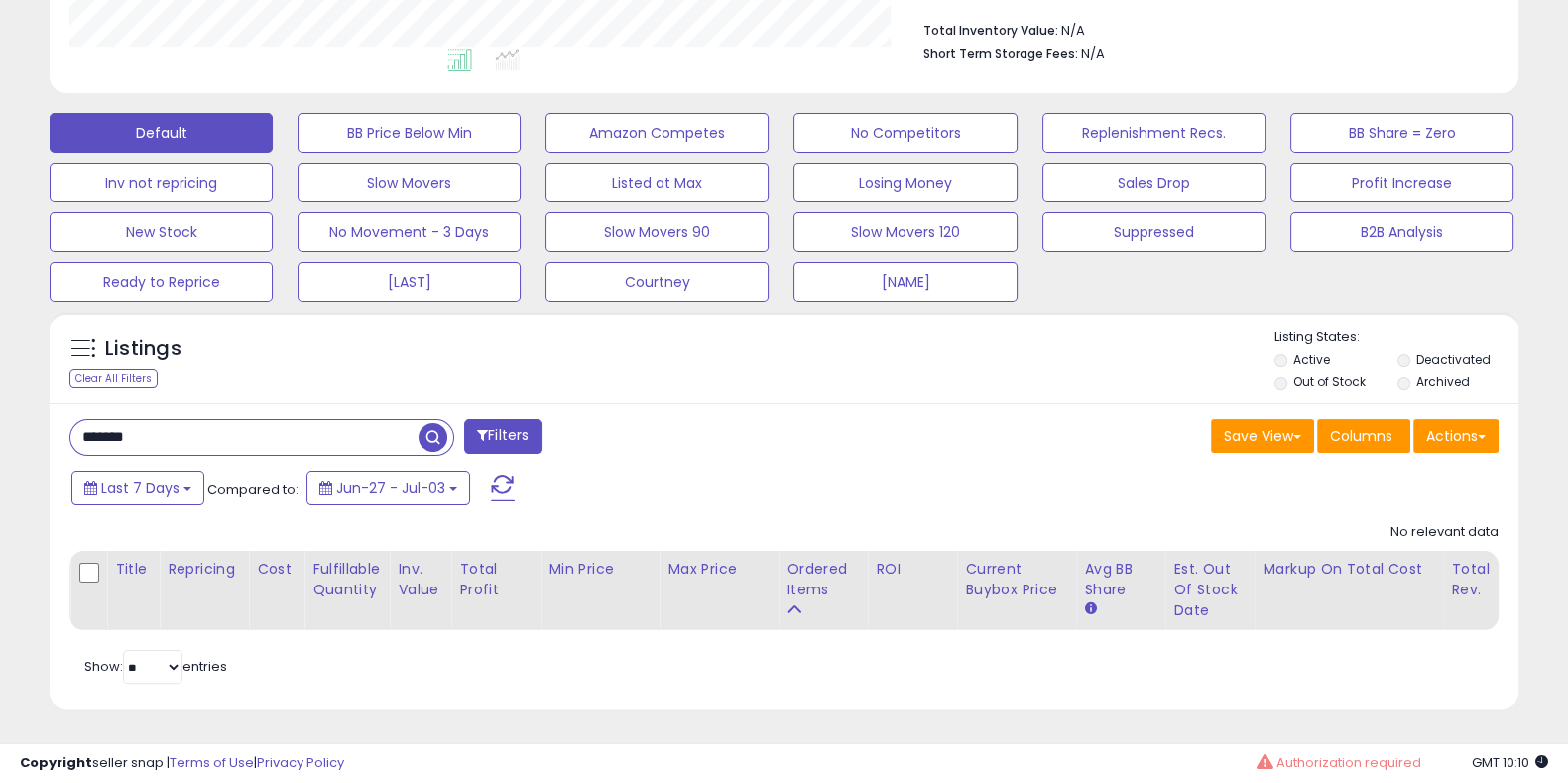 scroll, scrollTop: 991988, scrollLeft: 990915, axis: both 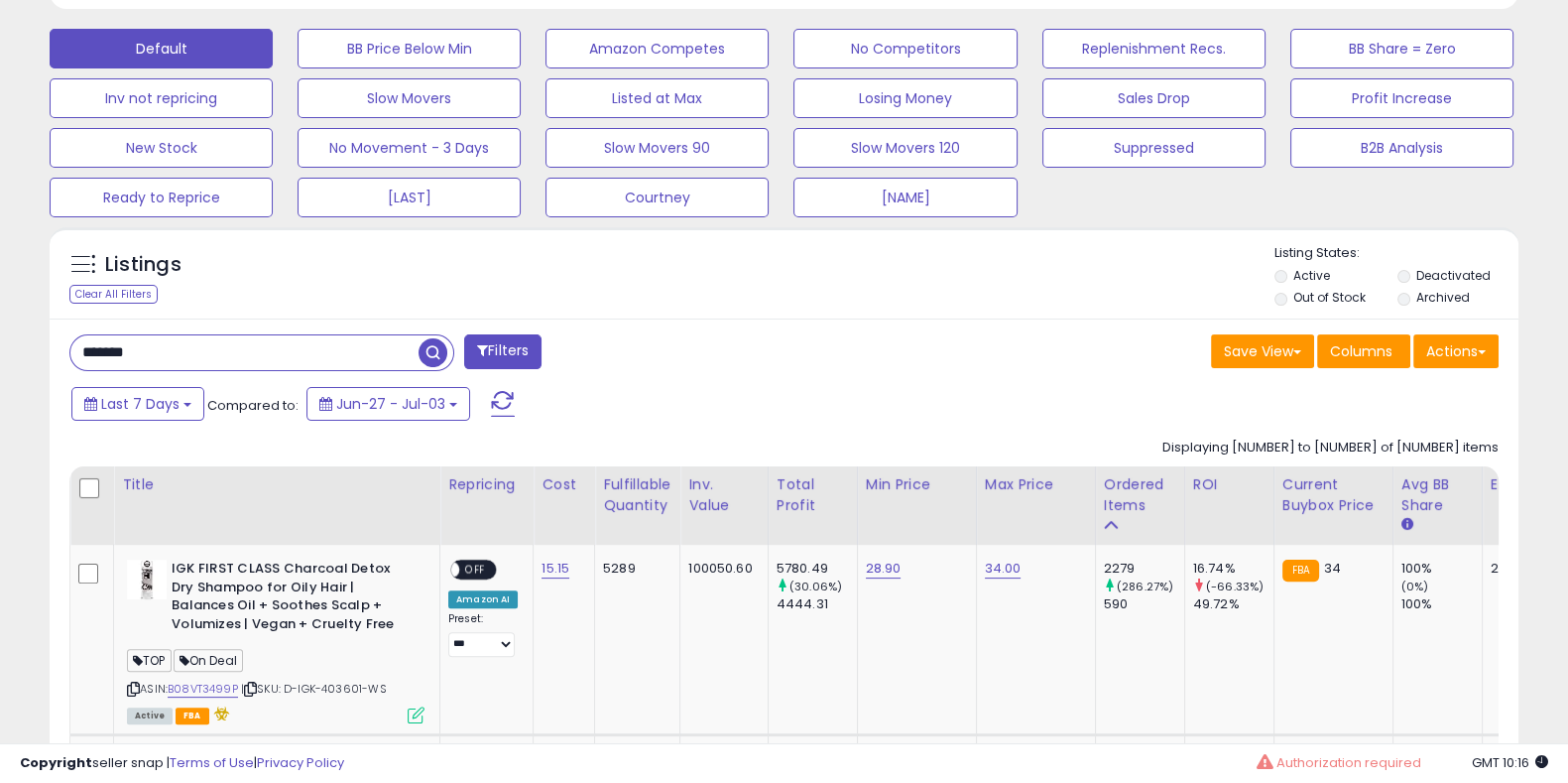 click on "*******" at bounding box center [244, 352] 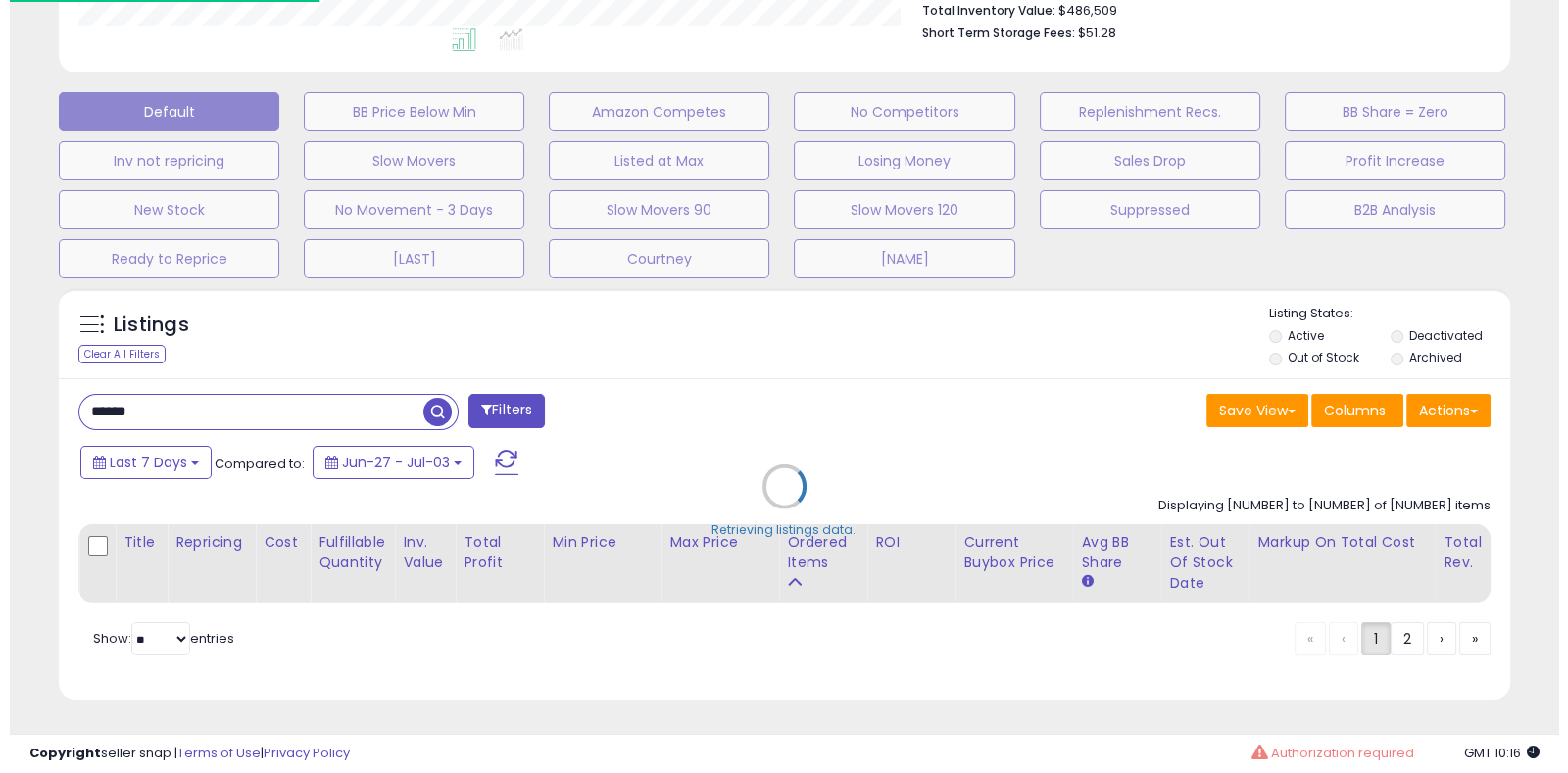 scroll, scrollTop: 543, scrollLeft: 0, axis: vertical 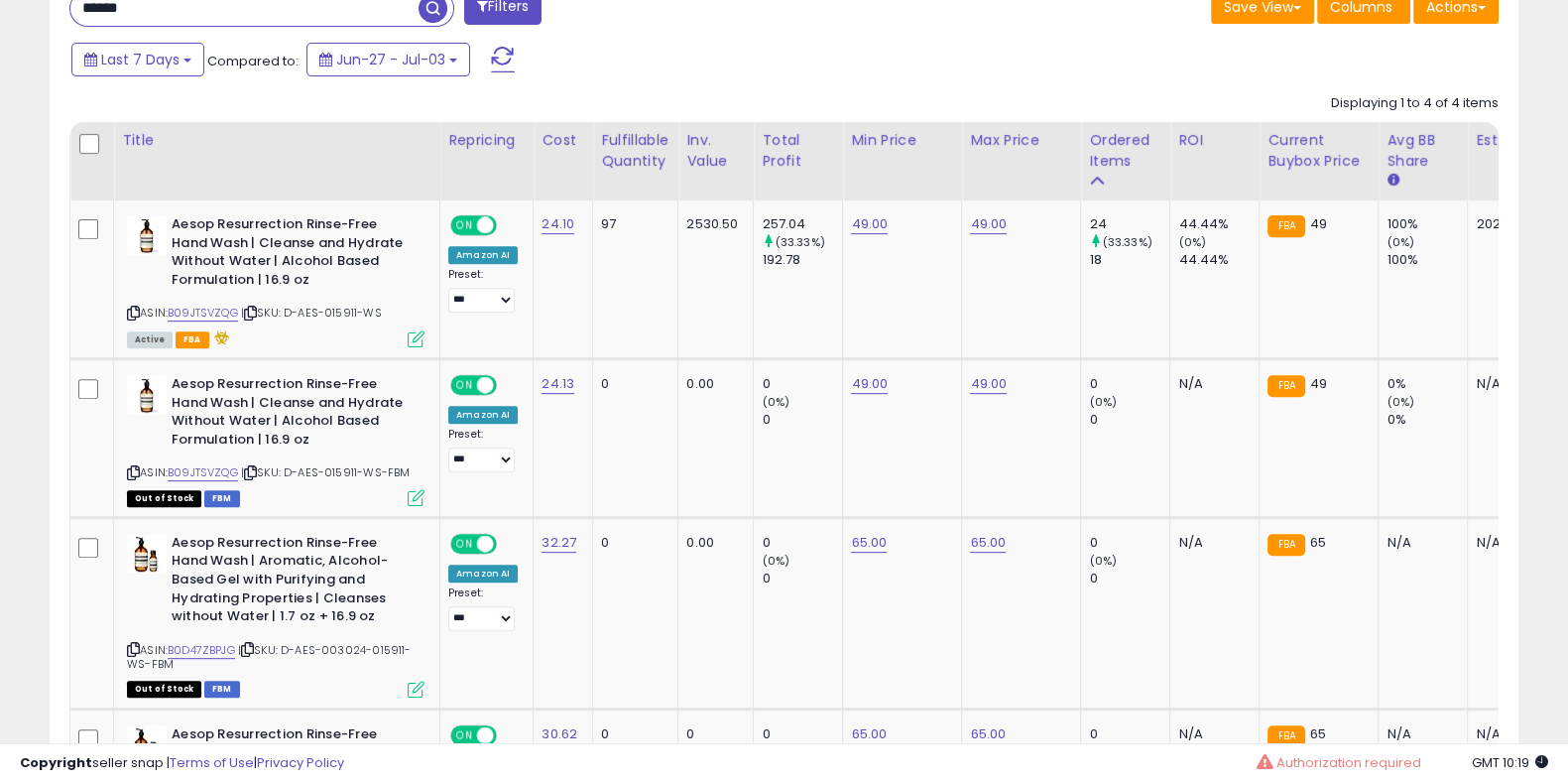 drag, startPoint x: 256, startPoint y: 21, endPoint x: 64, endPoint y: 46, distance: 193.62076 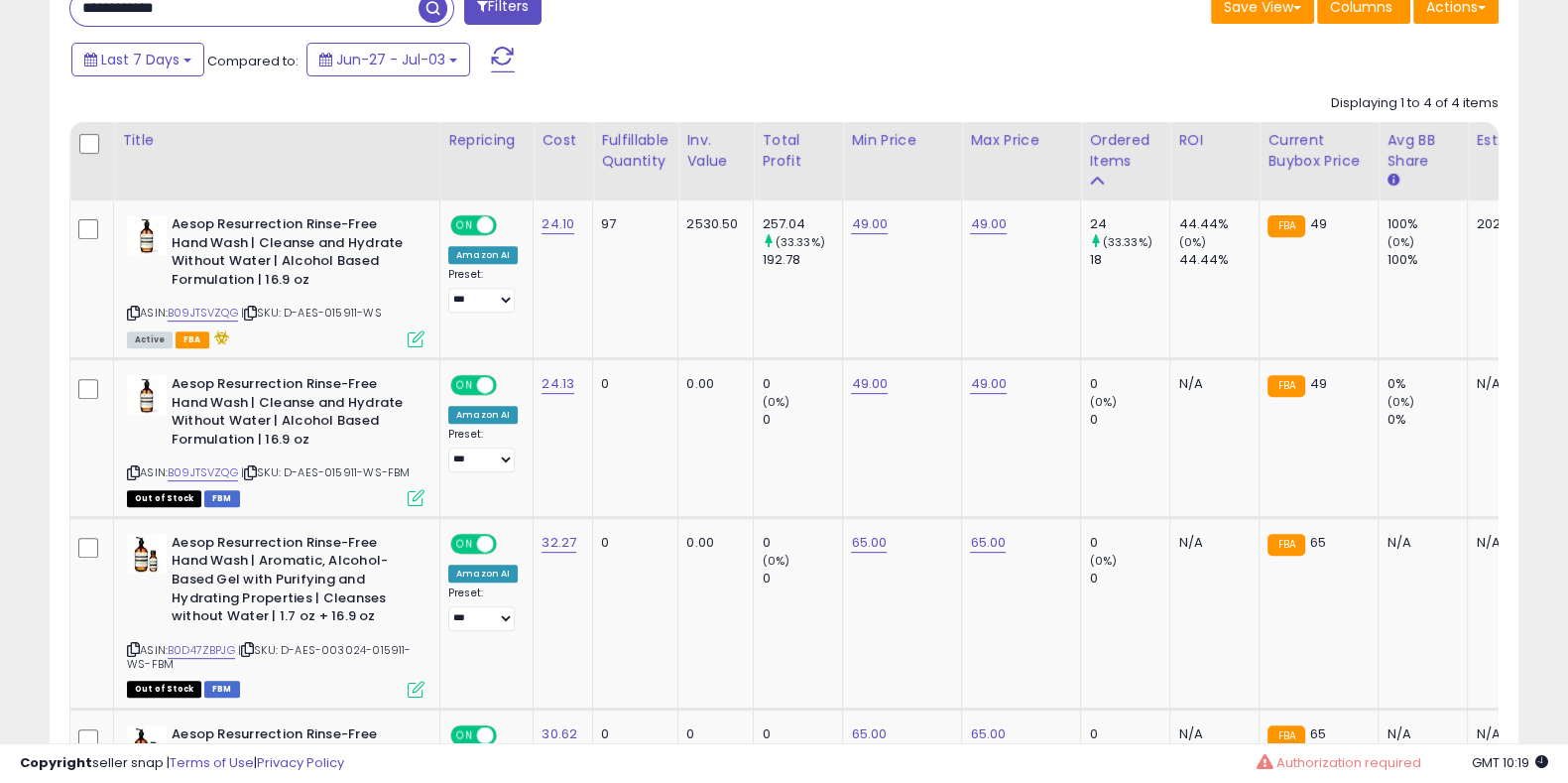 scroll, scrollTop: 937, scrollLeft: 0, axis: vertical 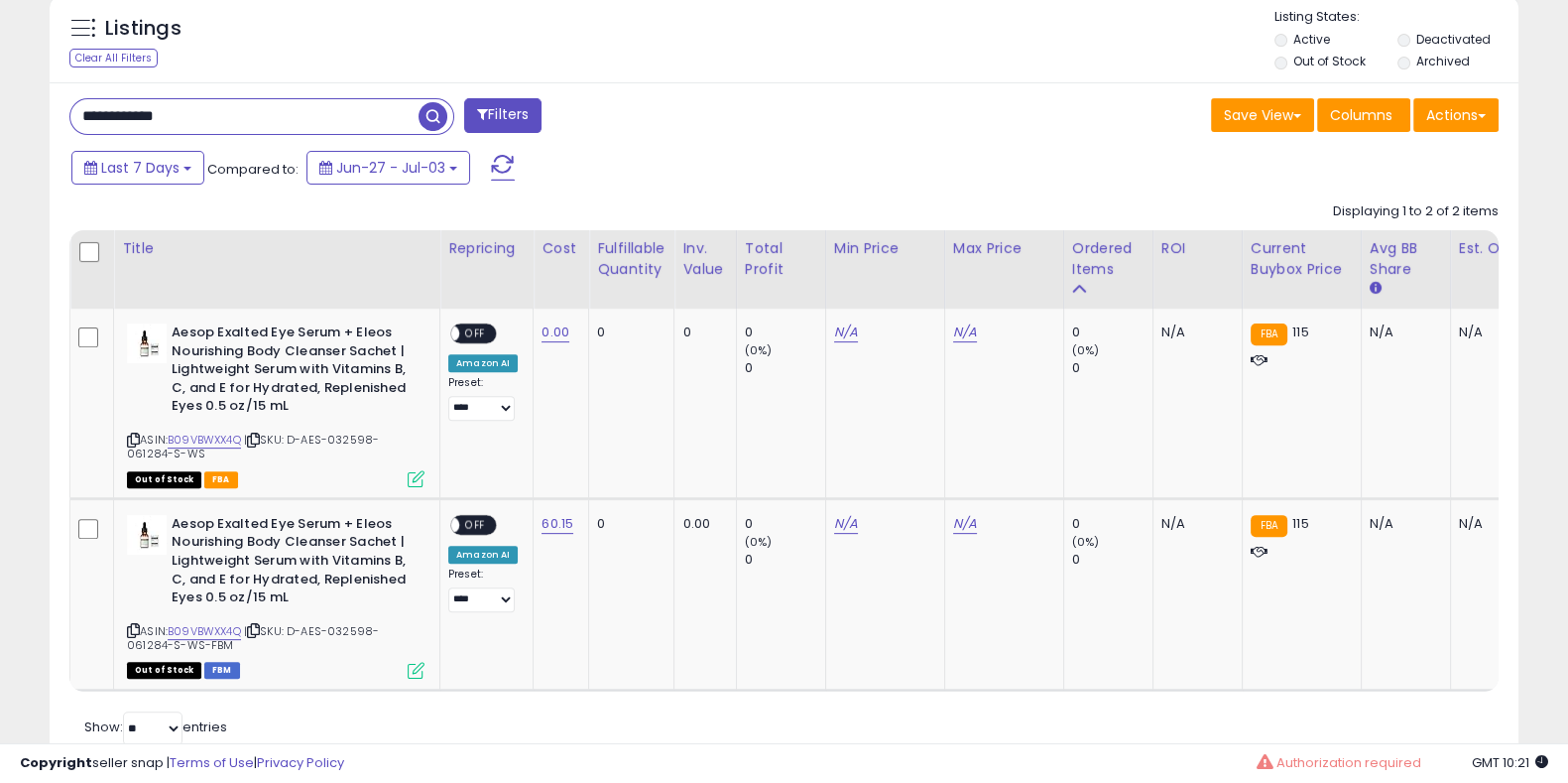 drag, startPoint x: 134, startPoint y: 115, endPoint x: 54, endPoint y: 105, distance: 80.62258 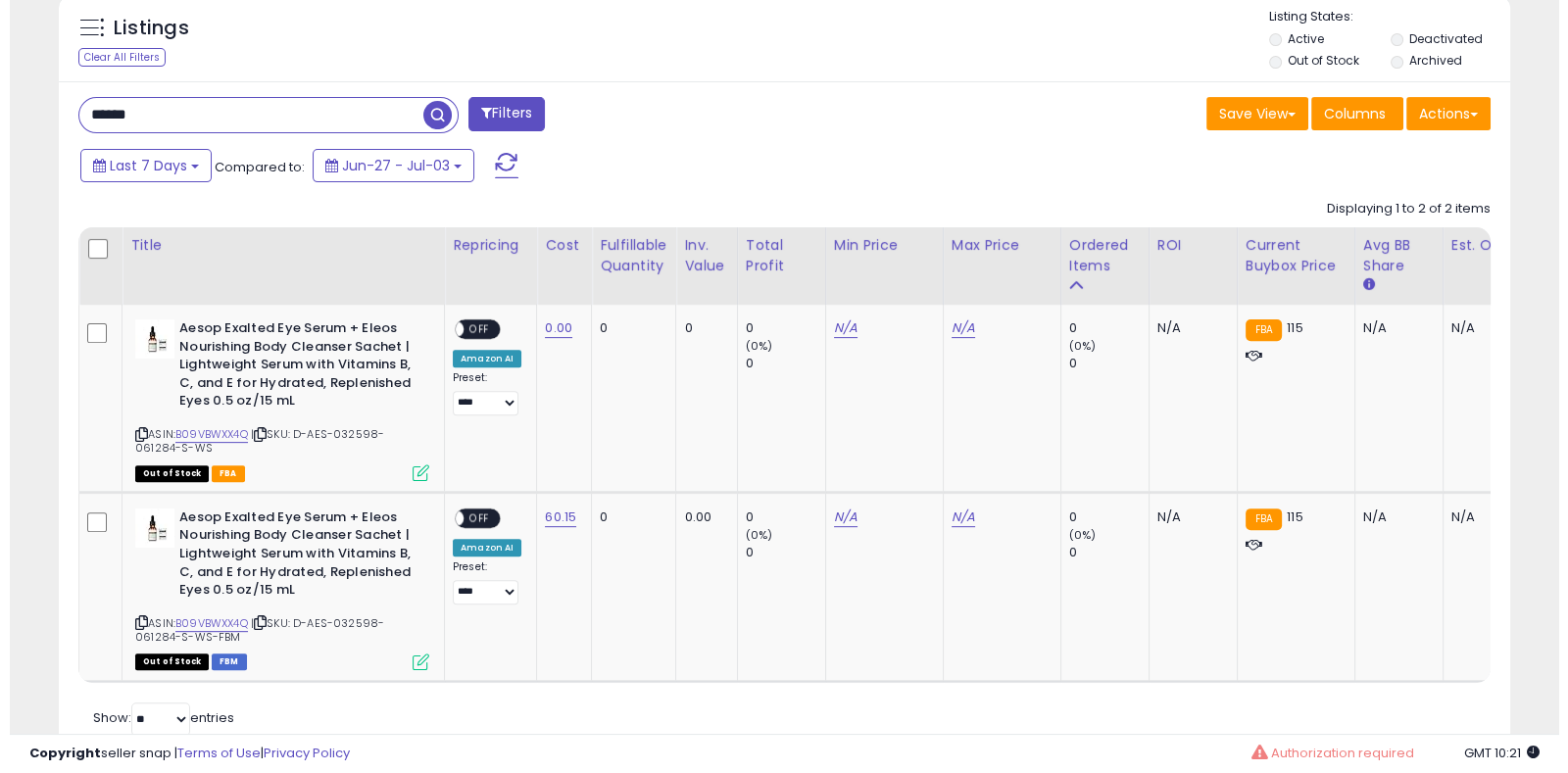 scroll, scrollTop: 524, scrollLeft: 0, axis: vertical 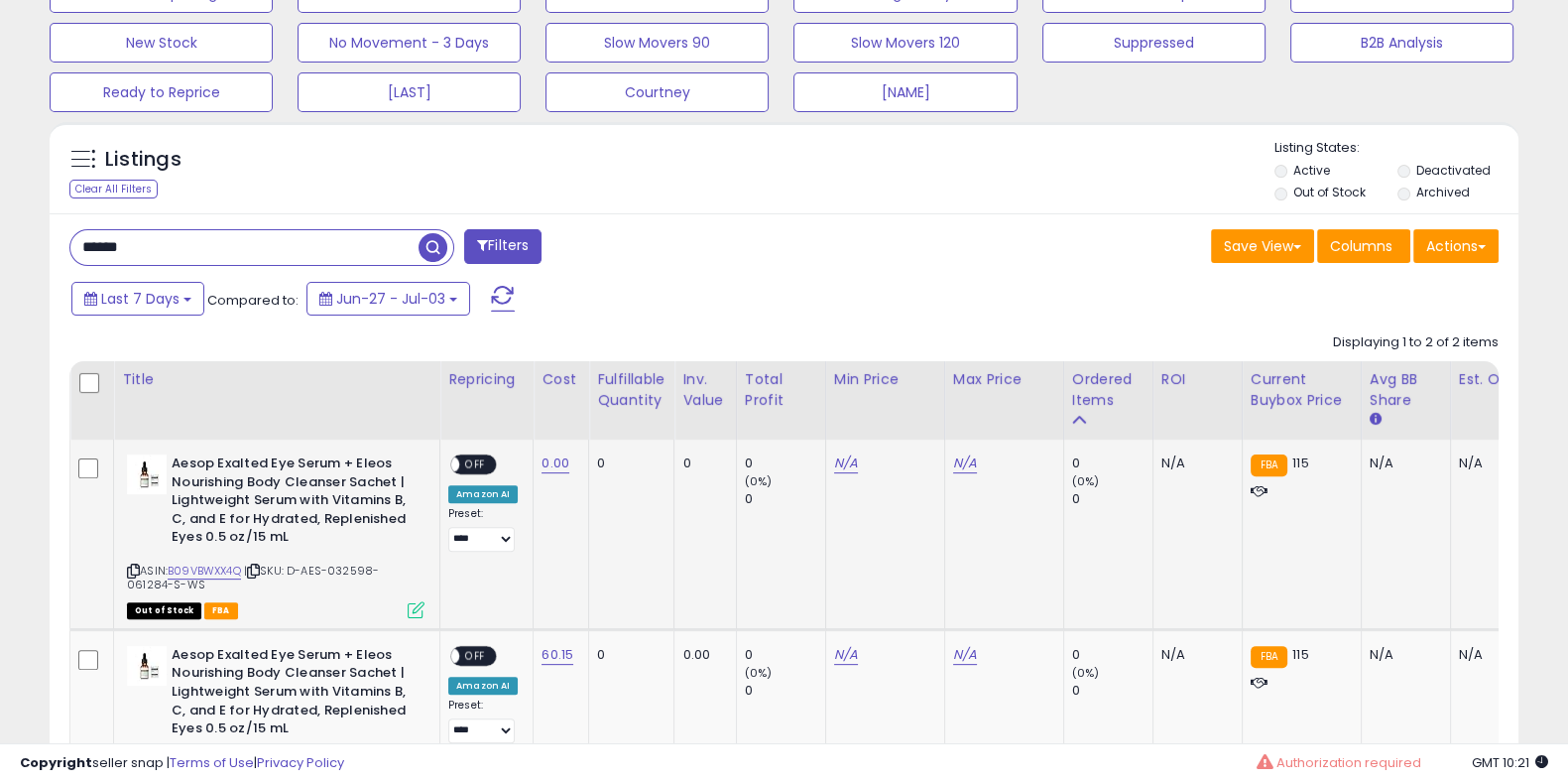 click on "ASIN:  [ASIN]    |   SKU: D-AES-032598-061284-S-WS Out of Stock FBA" at bounding box center (276, 535) 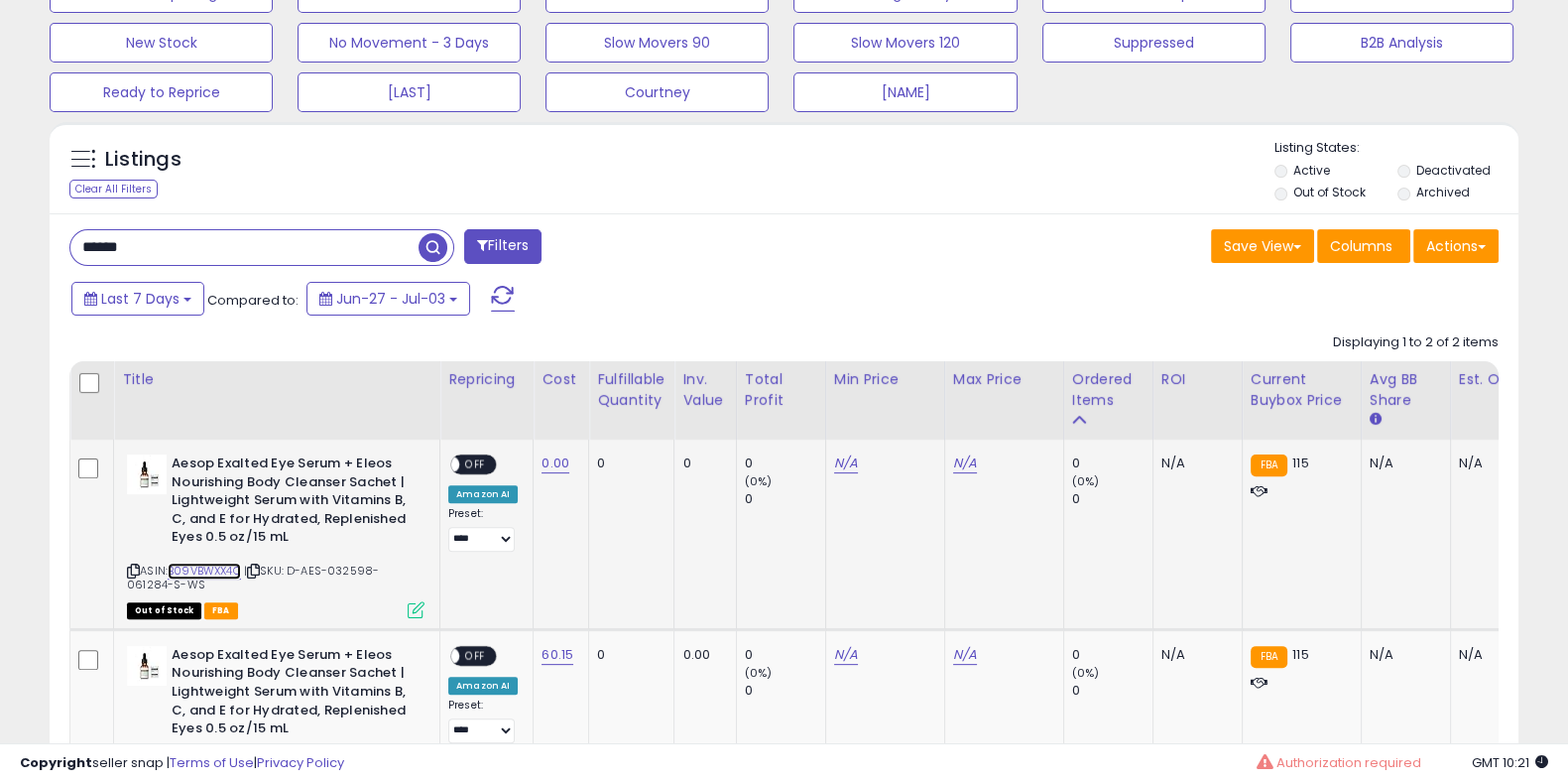 click on "B09VBWXX4Q" at bounding box center (204, 571) 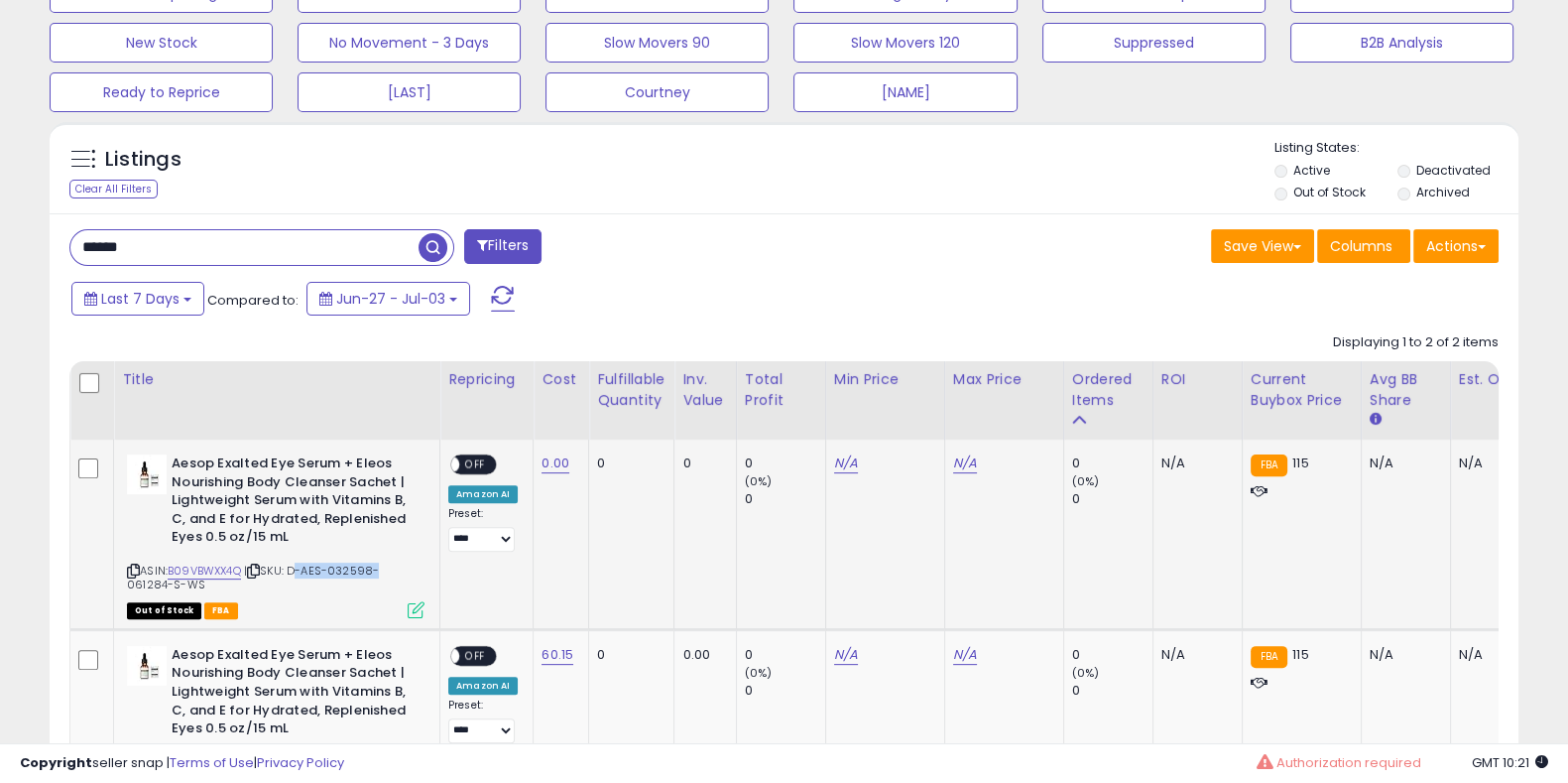 drag, startPoint x: 296, startPoint y: 567, endPoint x: 373, endPoint y: 569, distance: 77.02597 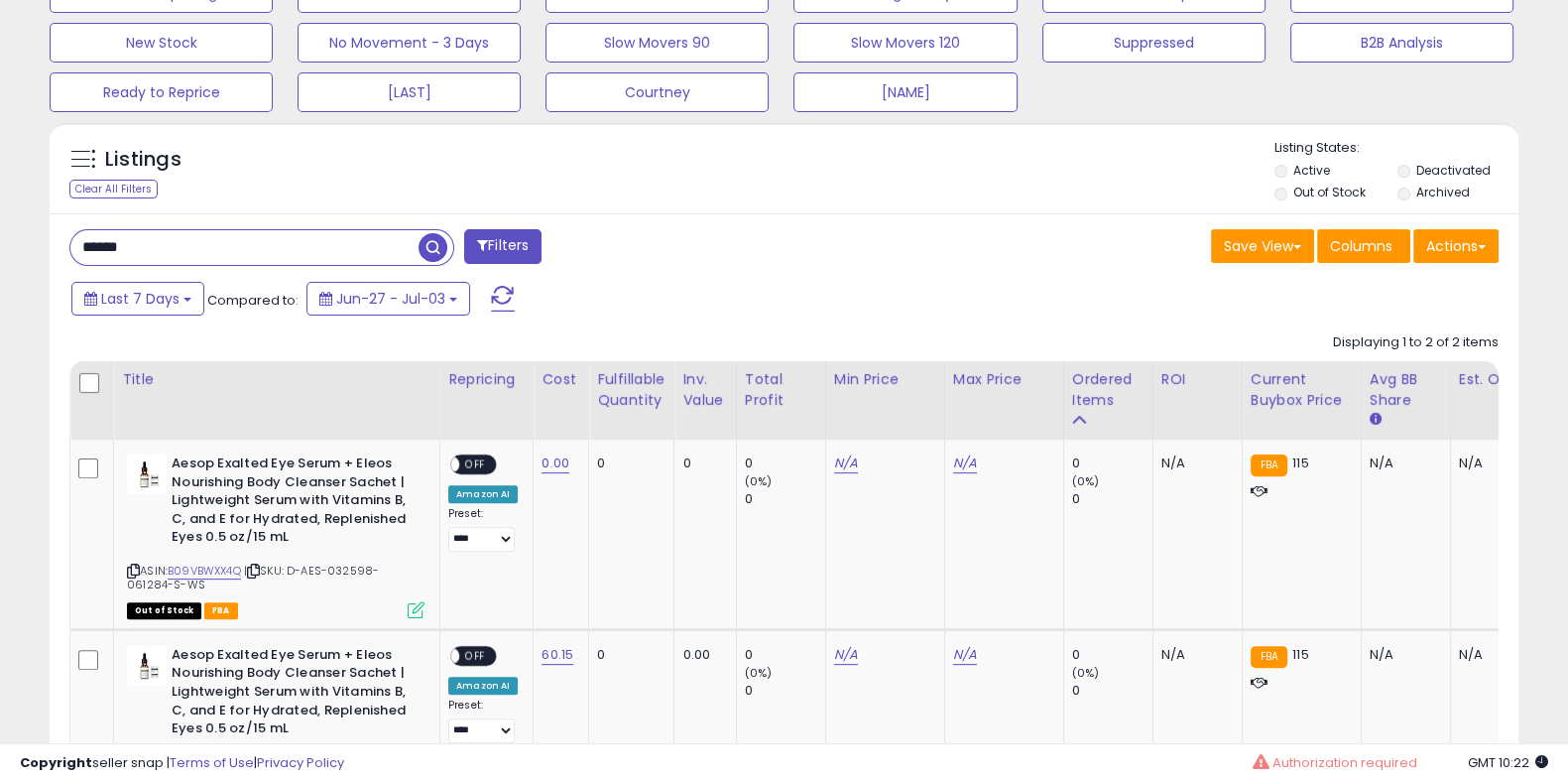 scroll, scrollTop: 0, scrollLeft: 0, axis: both 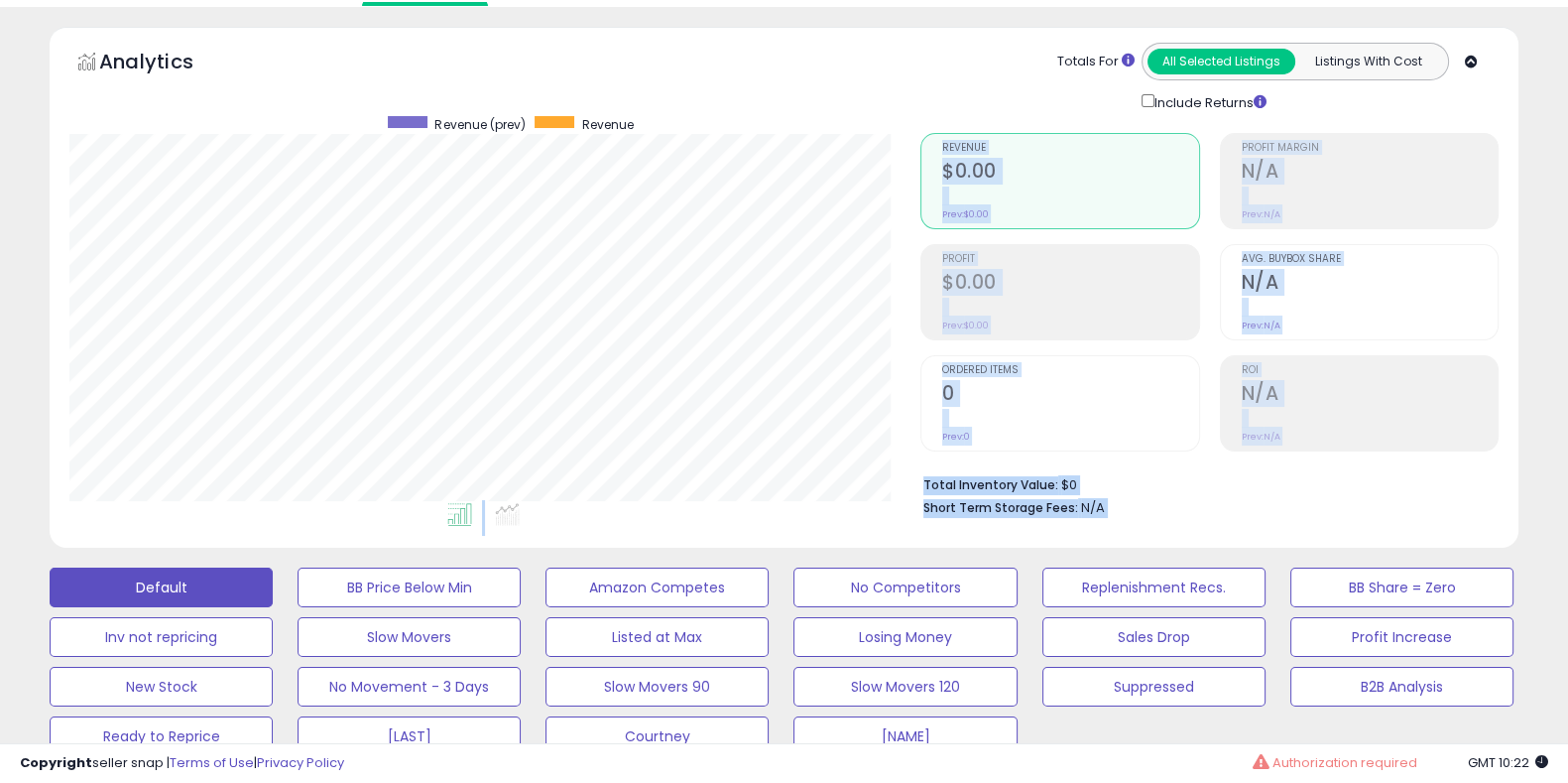 drag, startPoint x: 838, startPoint y: 298, endPoint x: 564, endPoint y: -151, distance: 526.00095 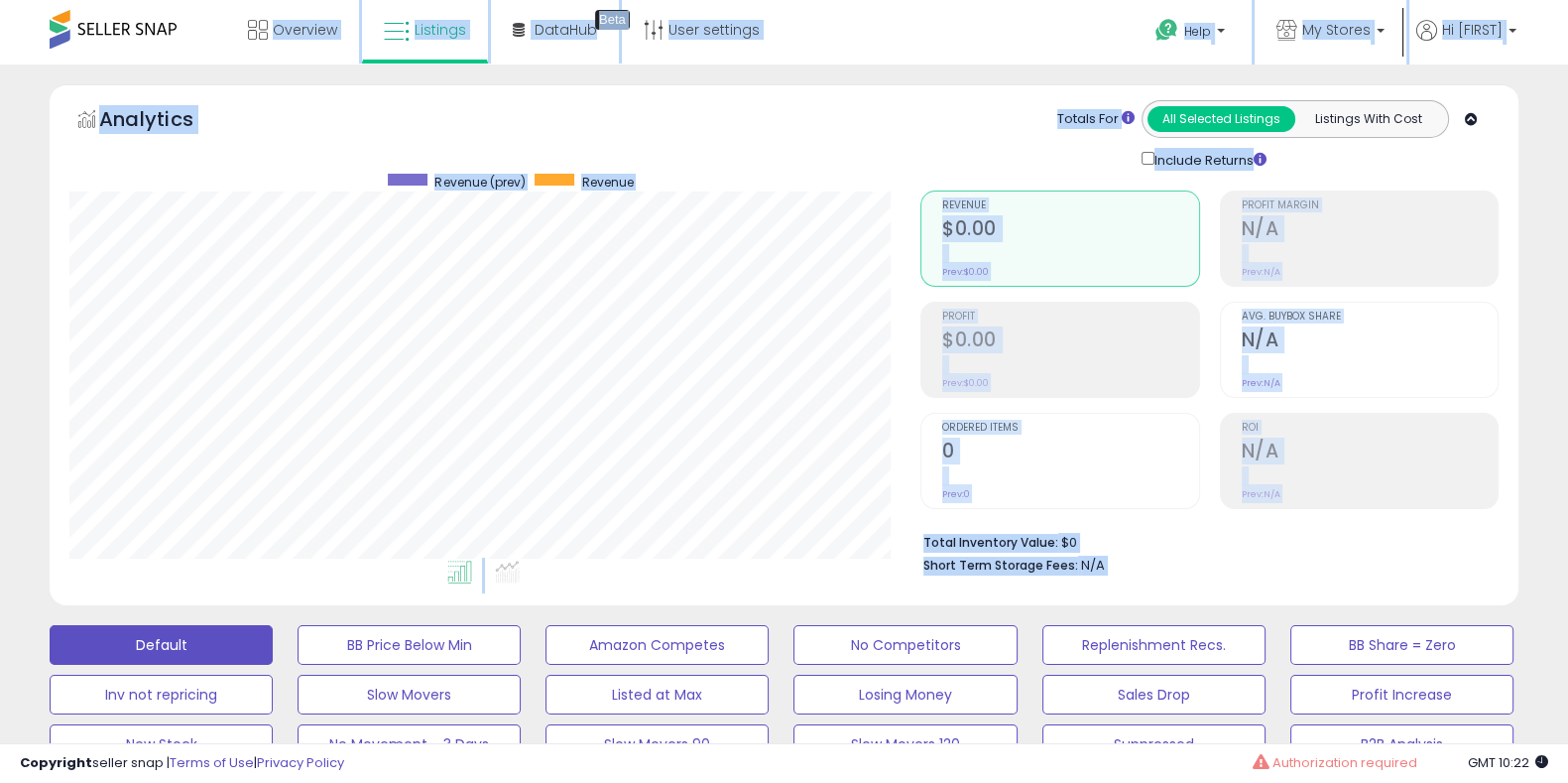 click on "**********" at bounding box center [784, 870] 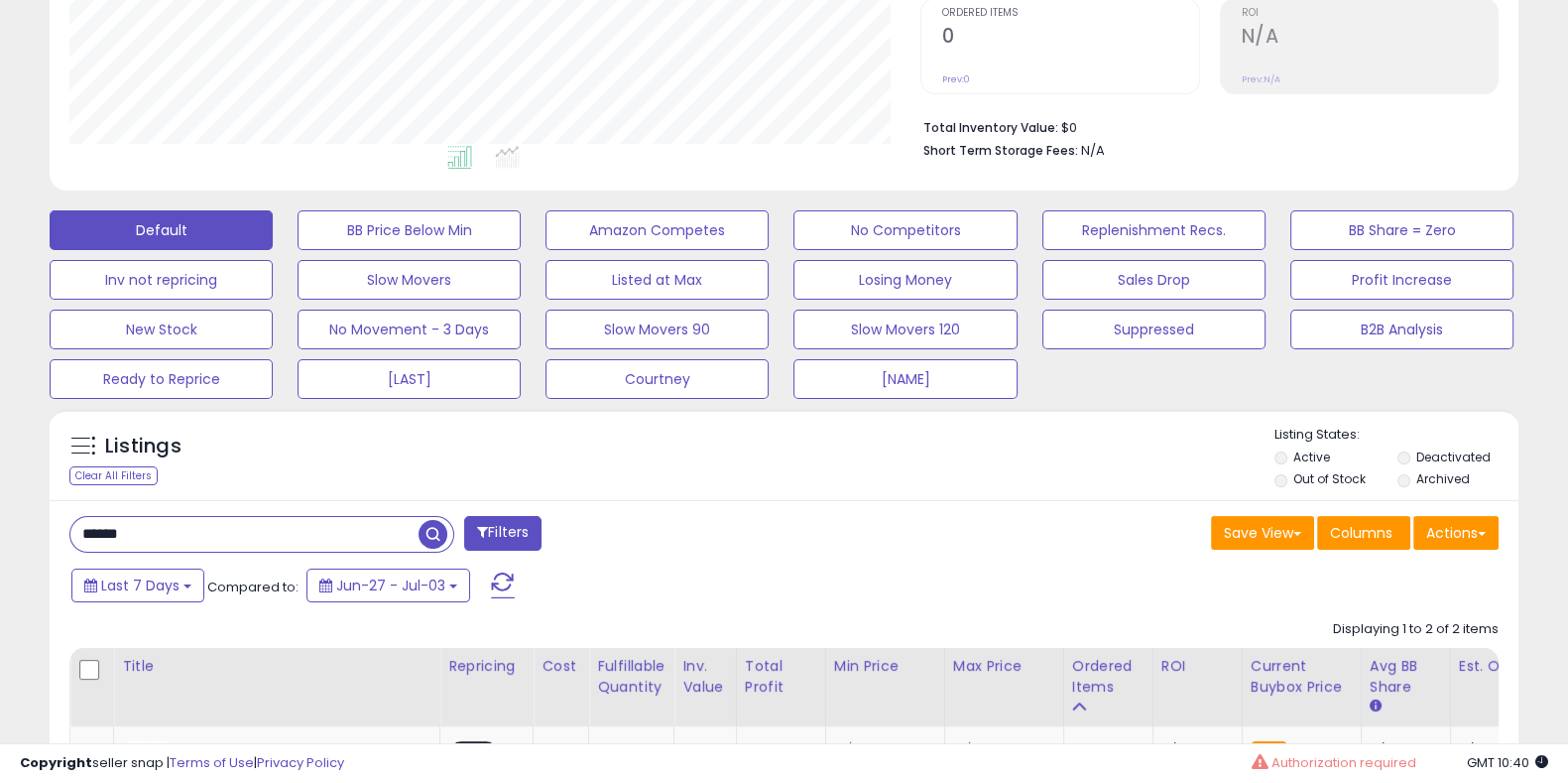 scroll, scrollTop: 449, scrollLeft: 0, axis: vertical 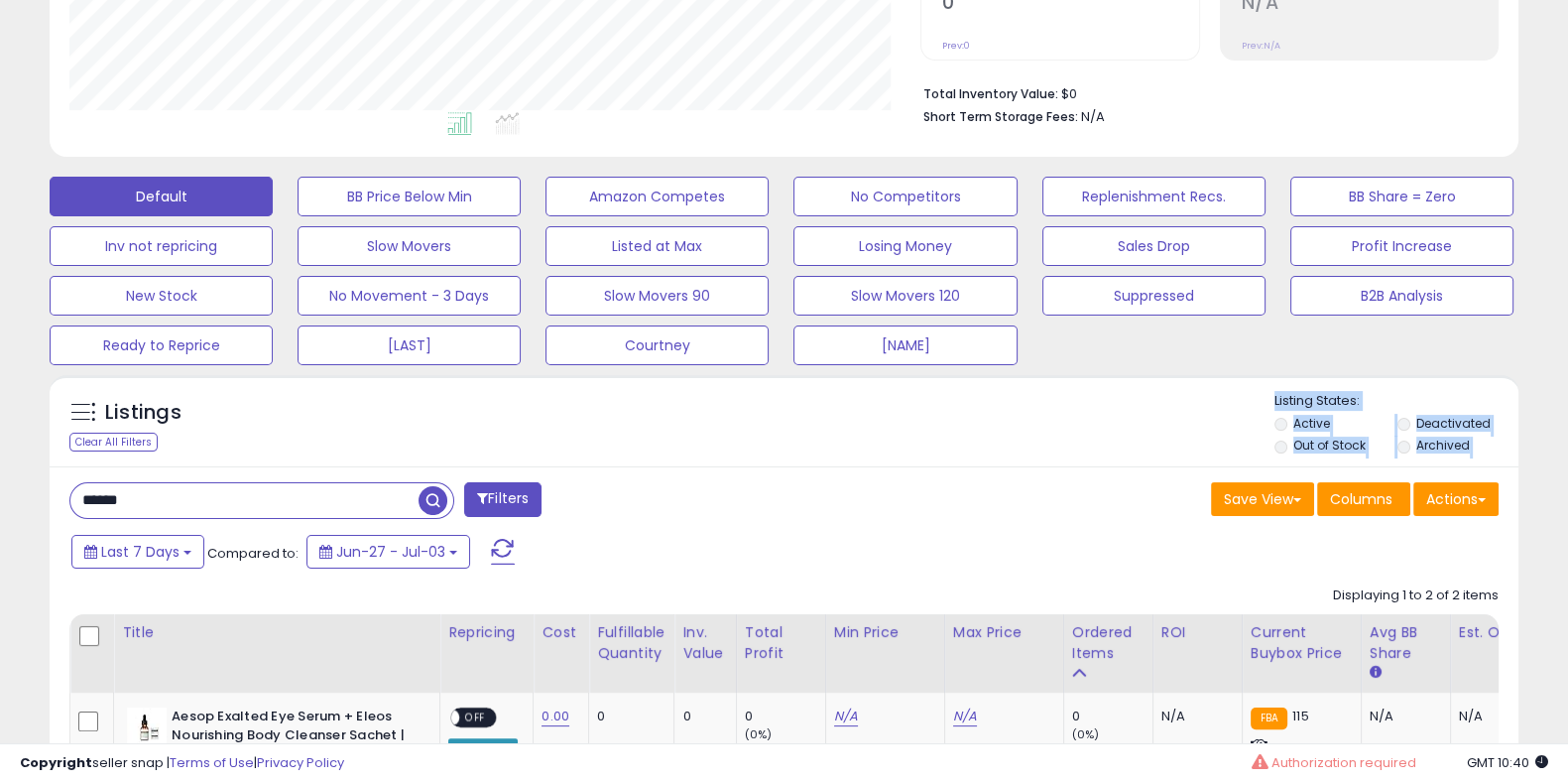 drag, startPoint x: 317, startPoint y: 463, endPoint x: 224, endPoint y: 519, distance: 108.55874 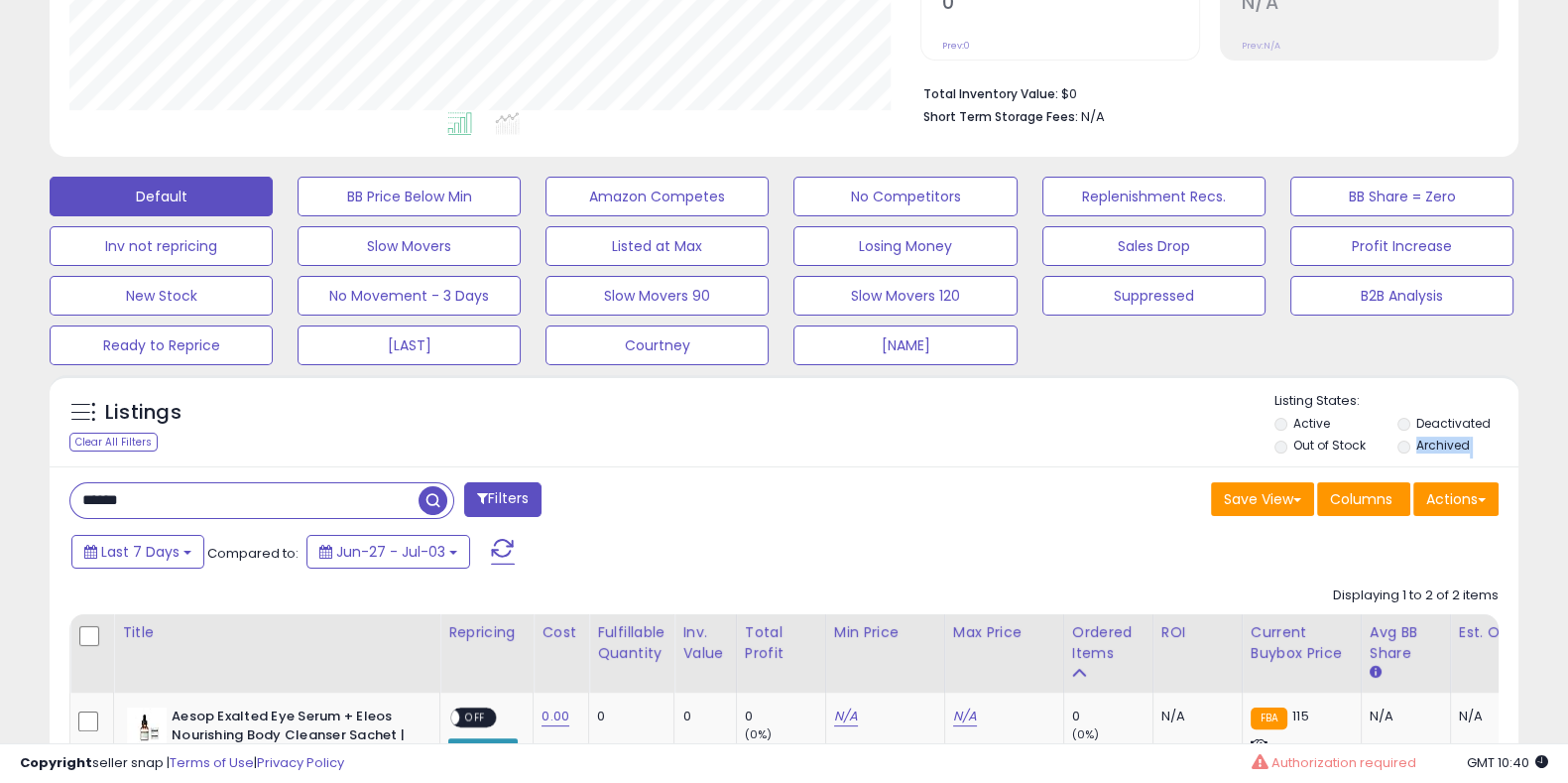drag, startPoint x: 224, startPoint y: 519, endPoint x: 239, endPoint y: 500, distance: 24.207437 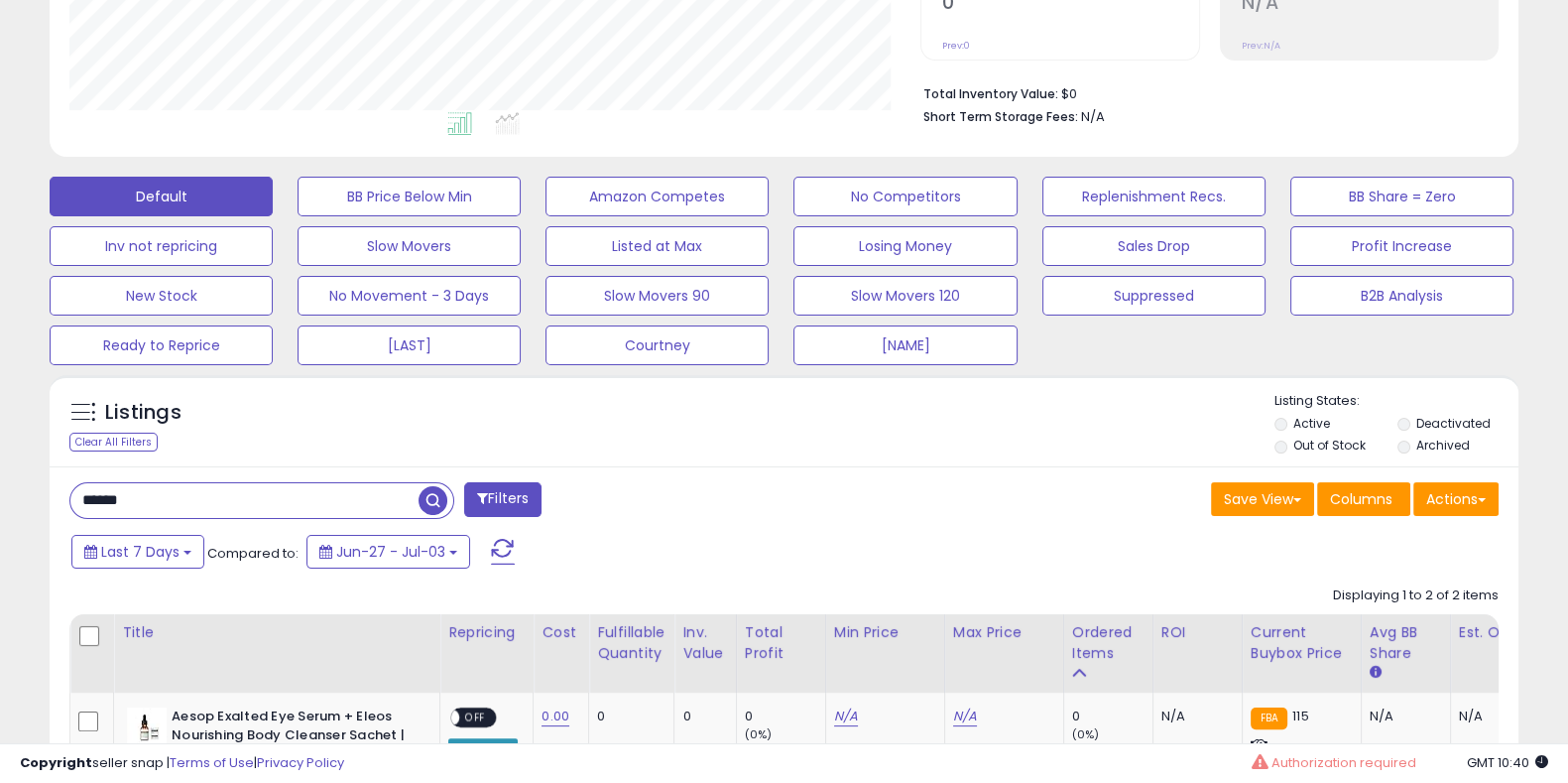 click on "******" at bounding box center [244, 500] 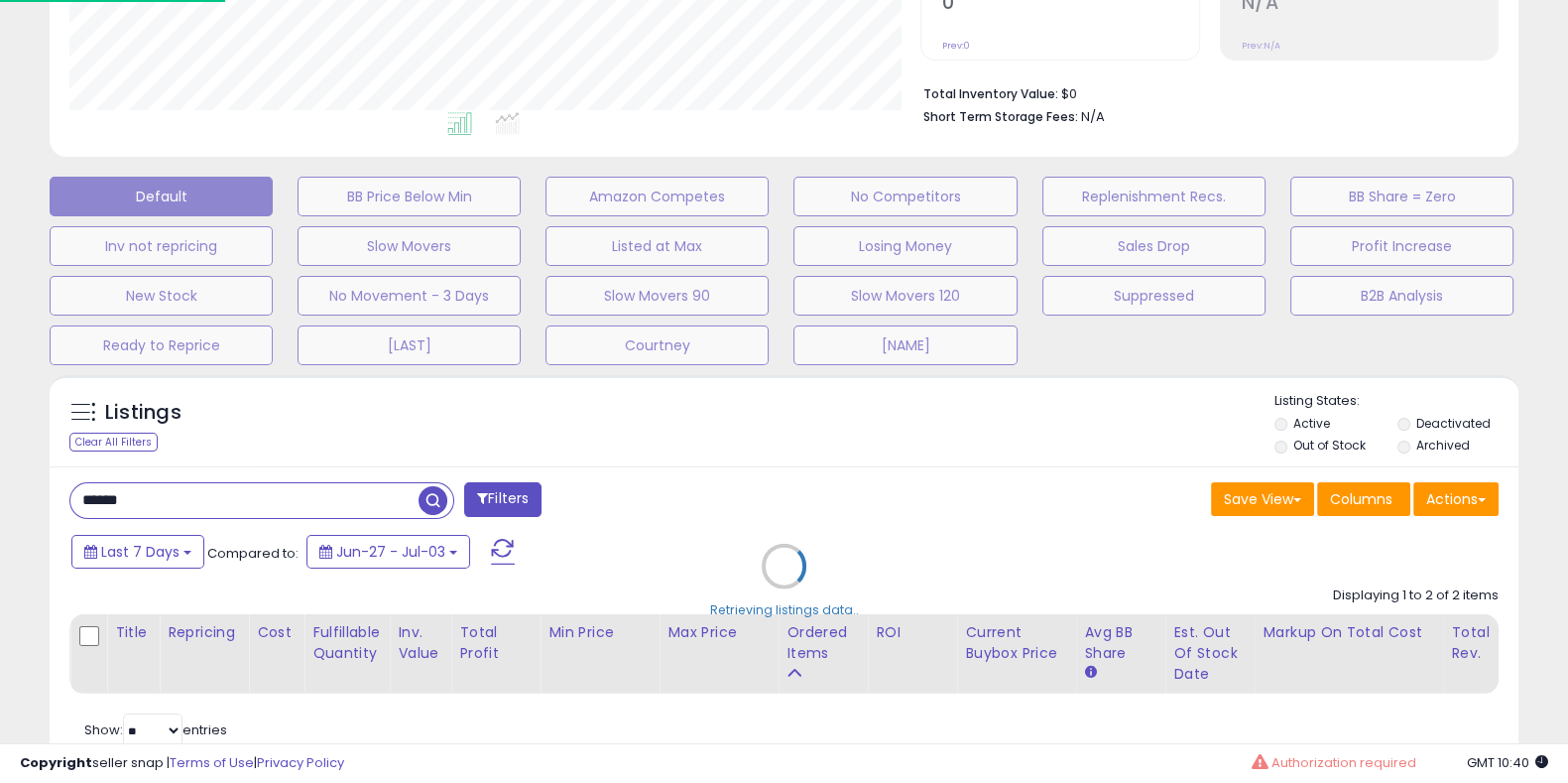 scroll, scrollTop: 991988, scrollLeft: 990915, axis: both 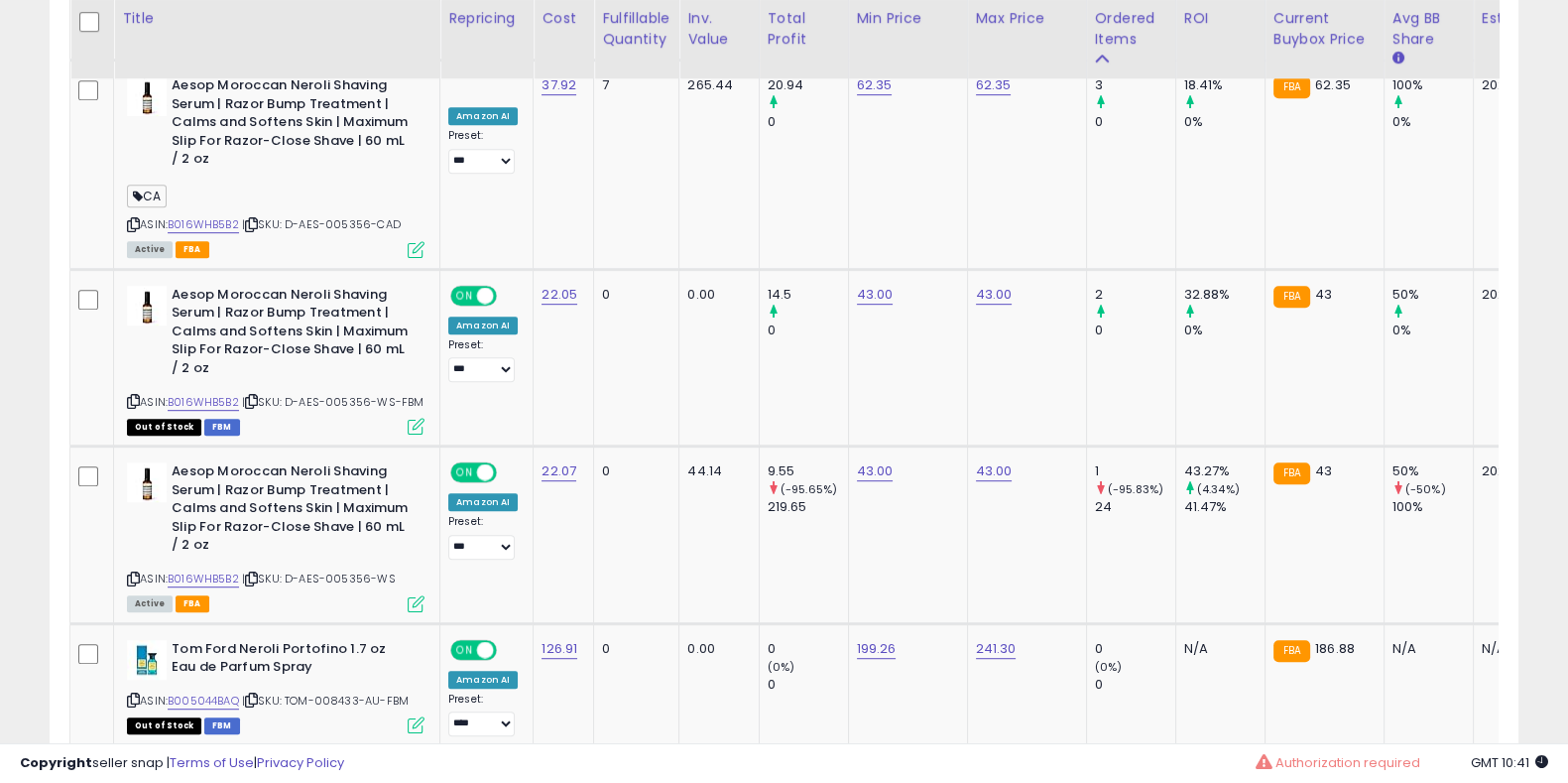click on "**********" at bounding box center [784, 982] 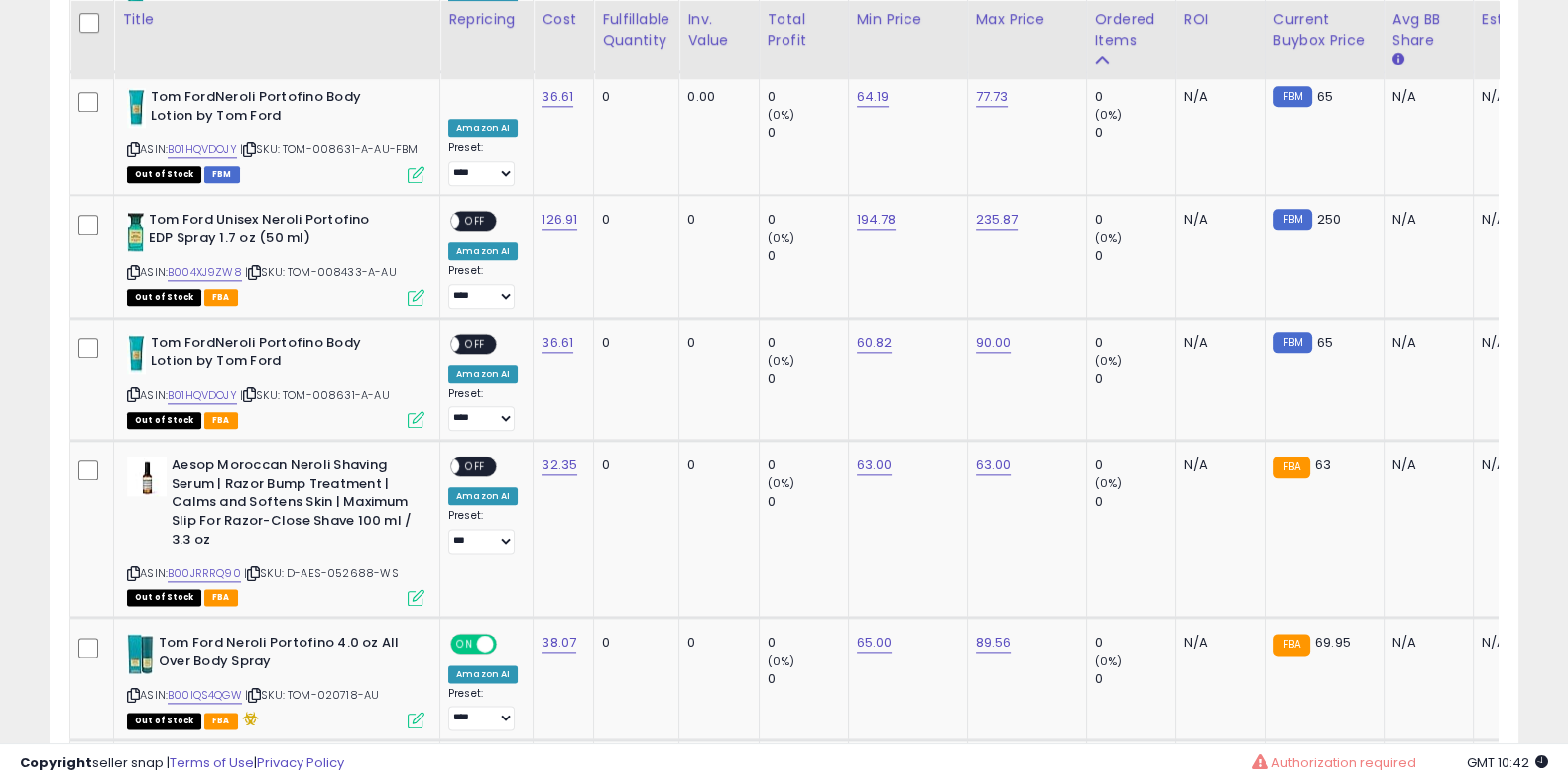scroll, scrollTop: 3027, scrollLeft: 0, axis: vertical 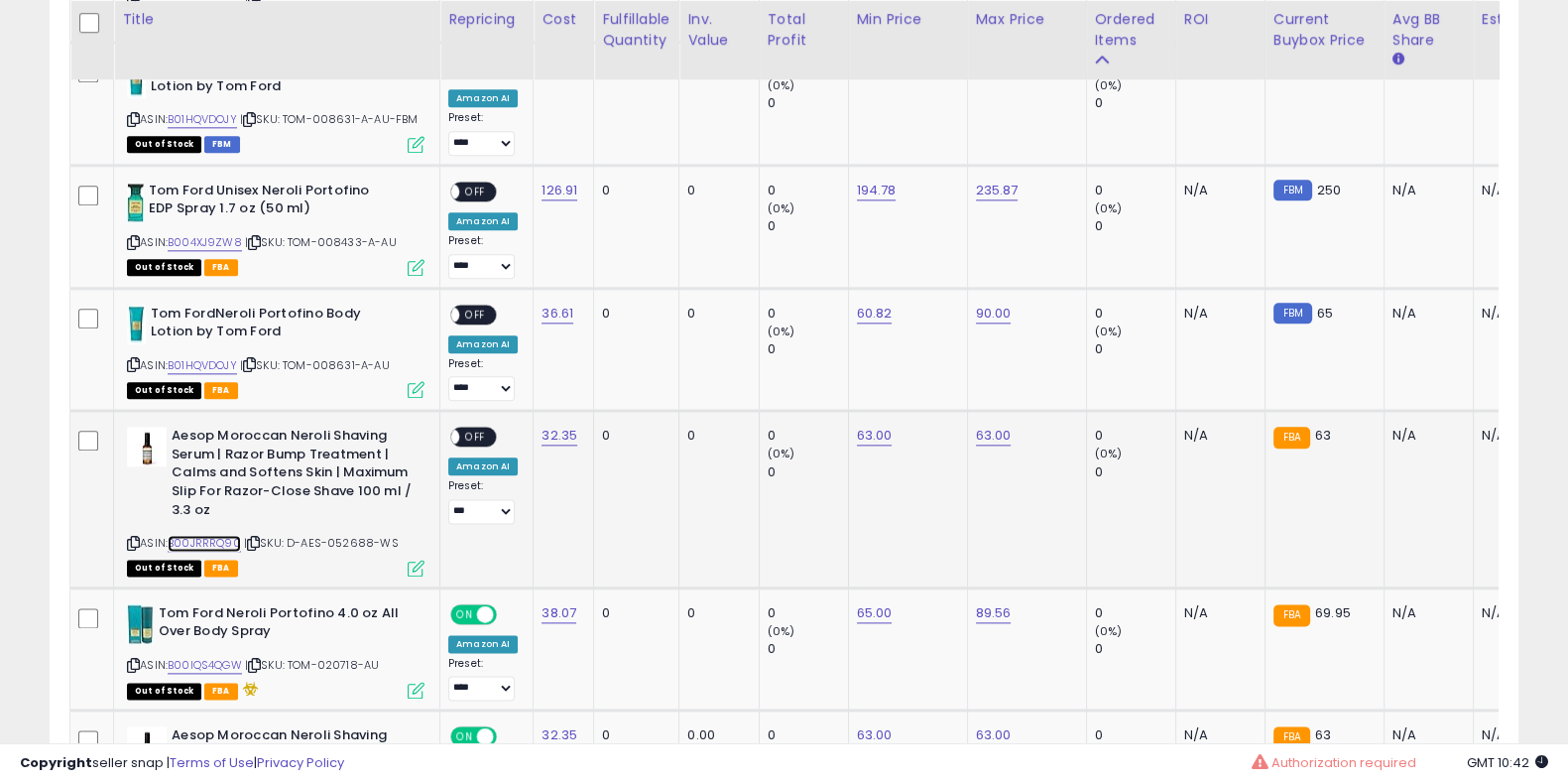 click on "B00JRRRQ90" at bounding box center (204, 543) 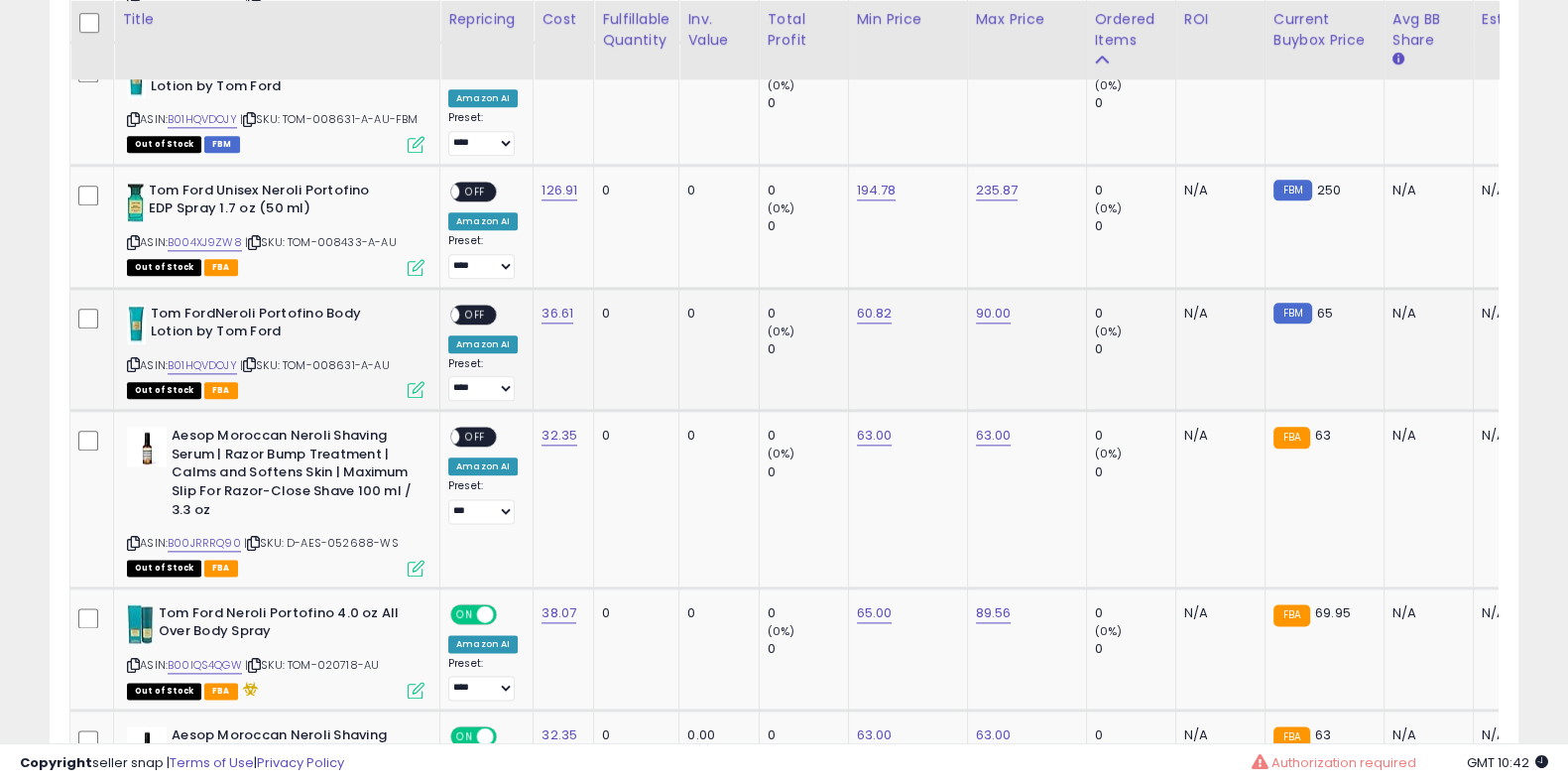 click on "0" at bounding box center (807, 349) 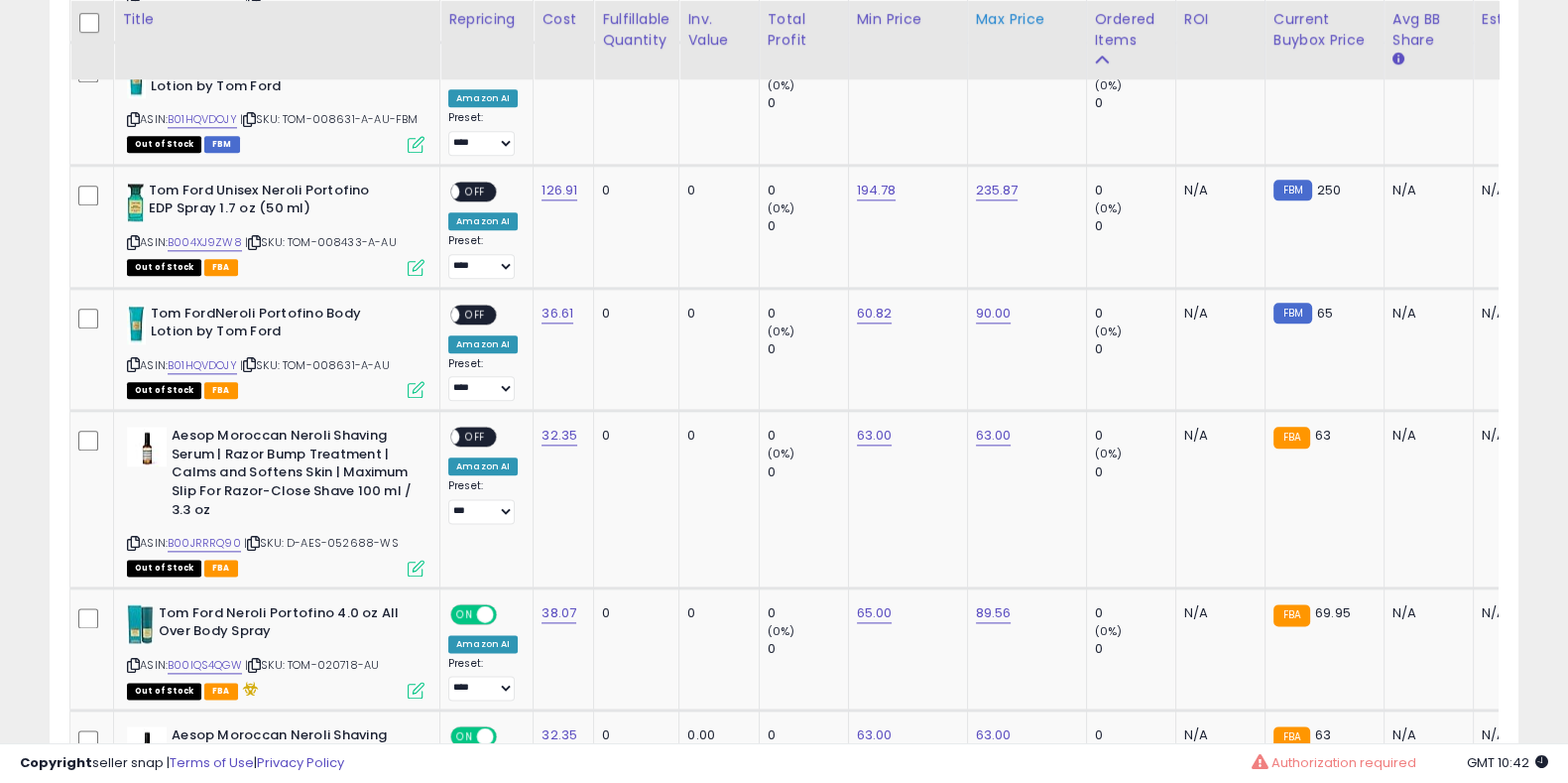 scroll, scrollTop: 1460, scrollLeft: 0, axis: vertical 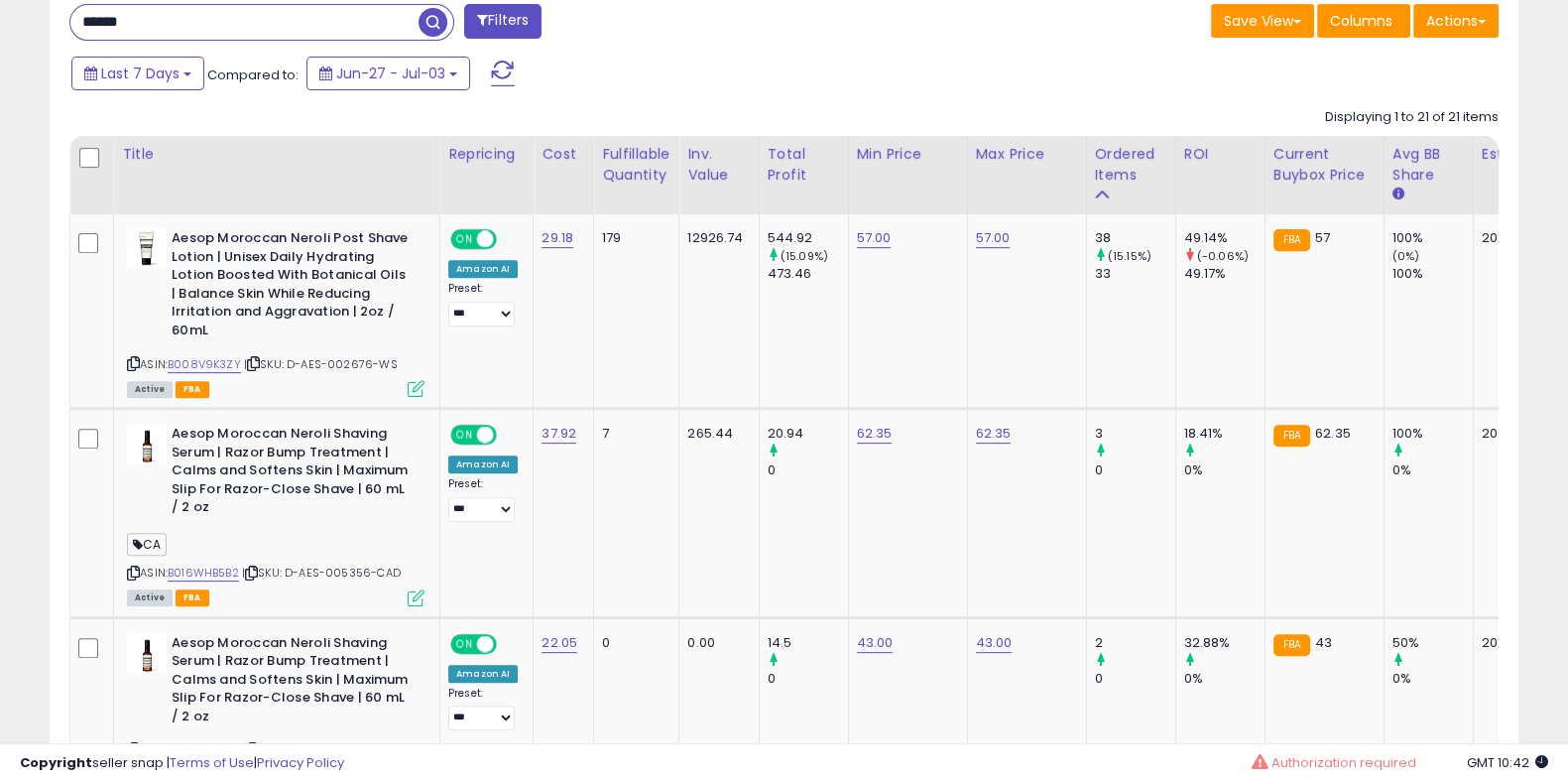 drag, startPoint x: 233, startPoint y: 20, endPoint x: 0, endPoint y: 22, distance: 233.00858 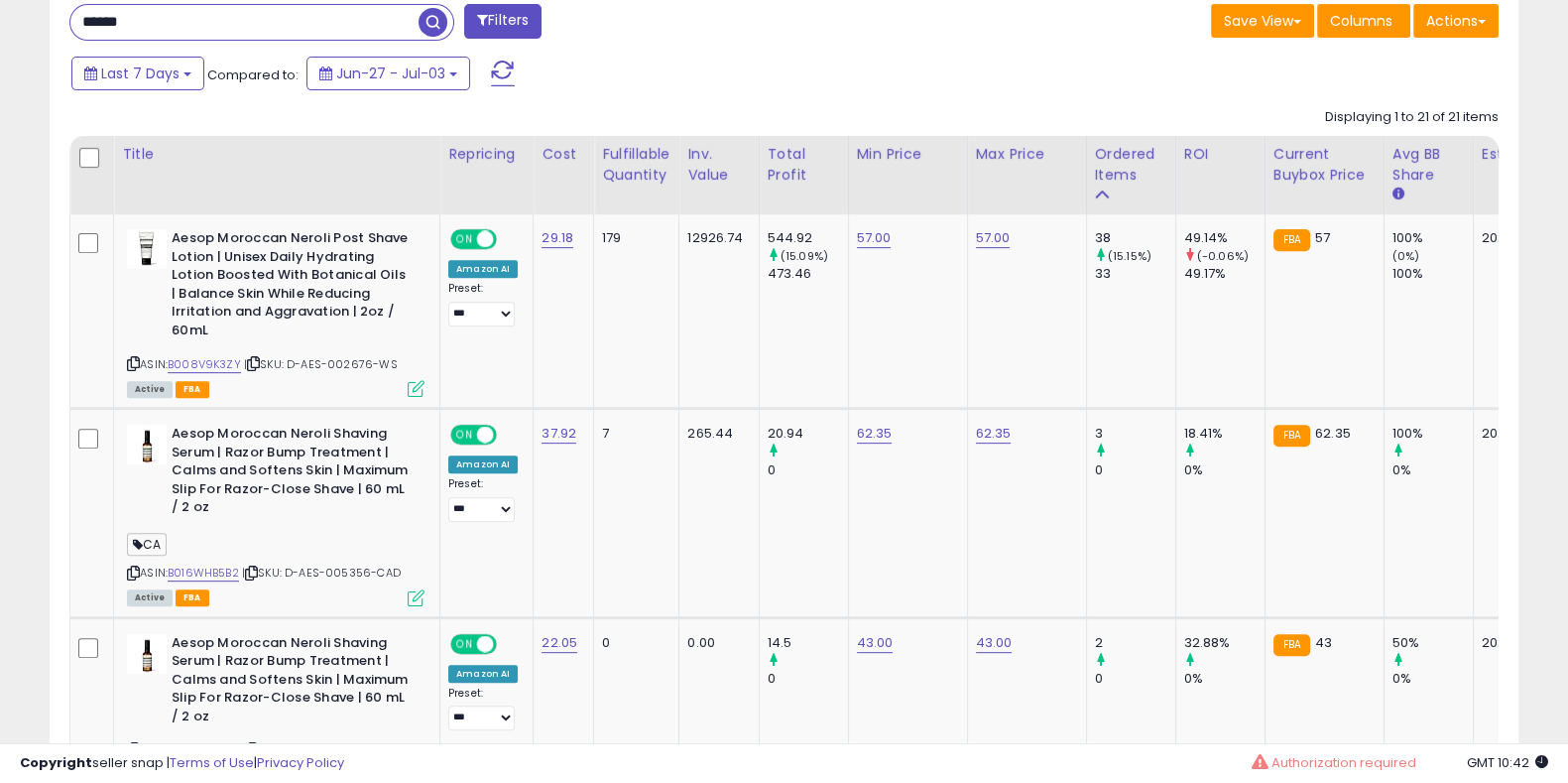 paste on "******" 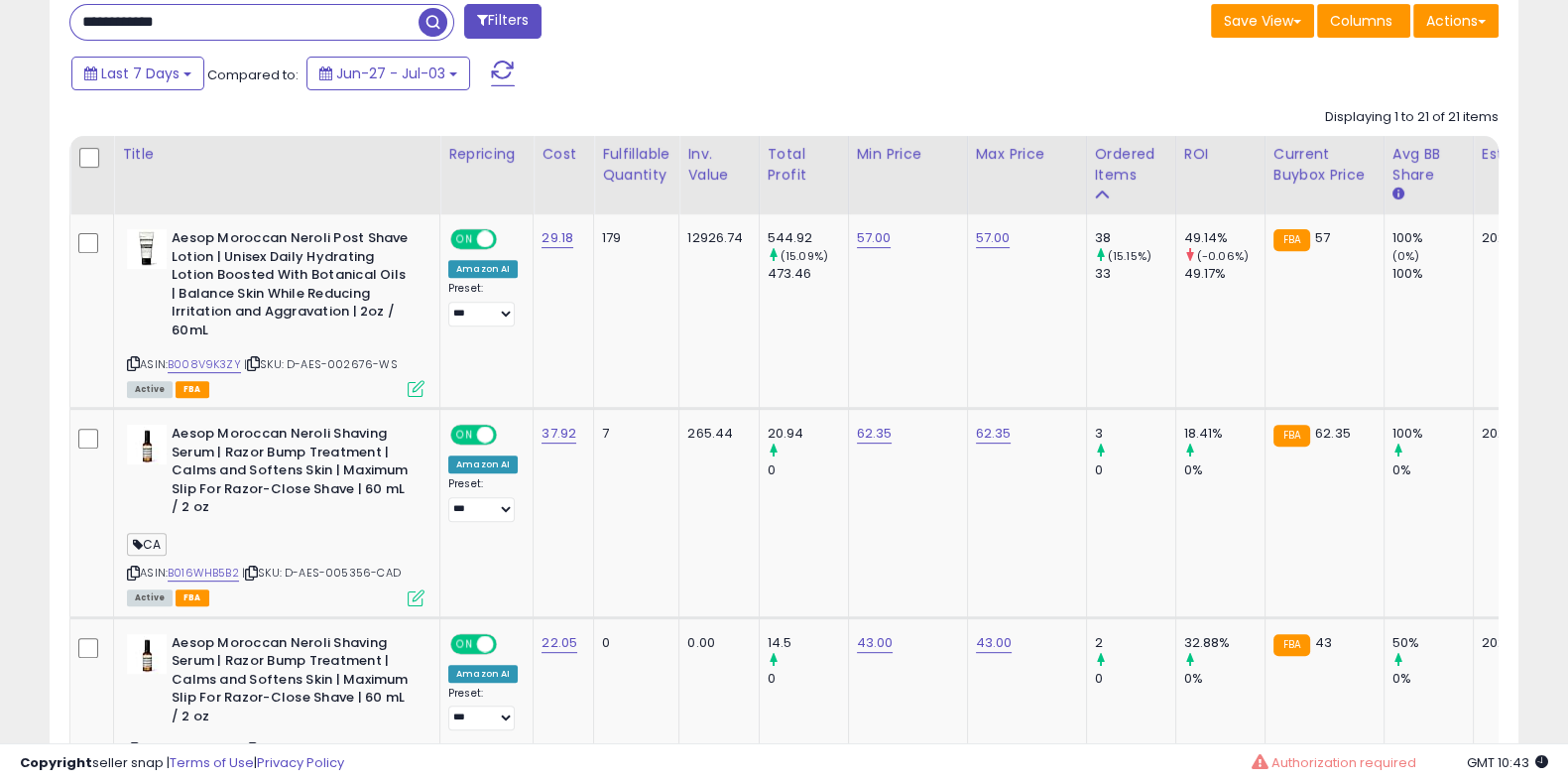 type on "**********" 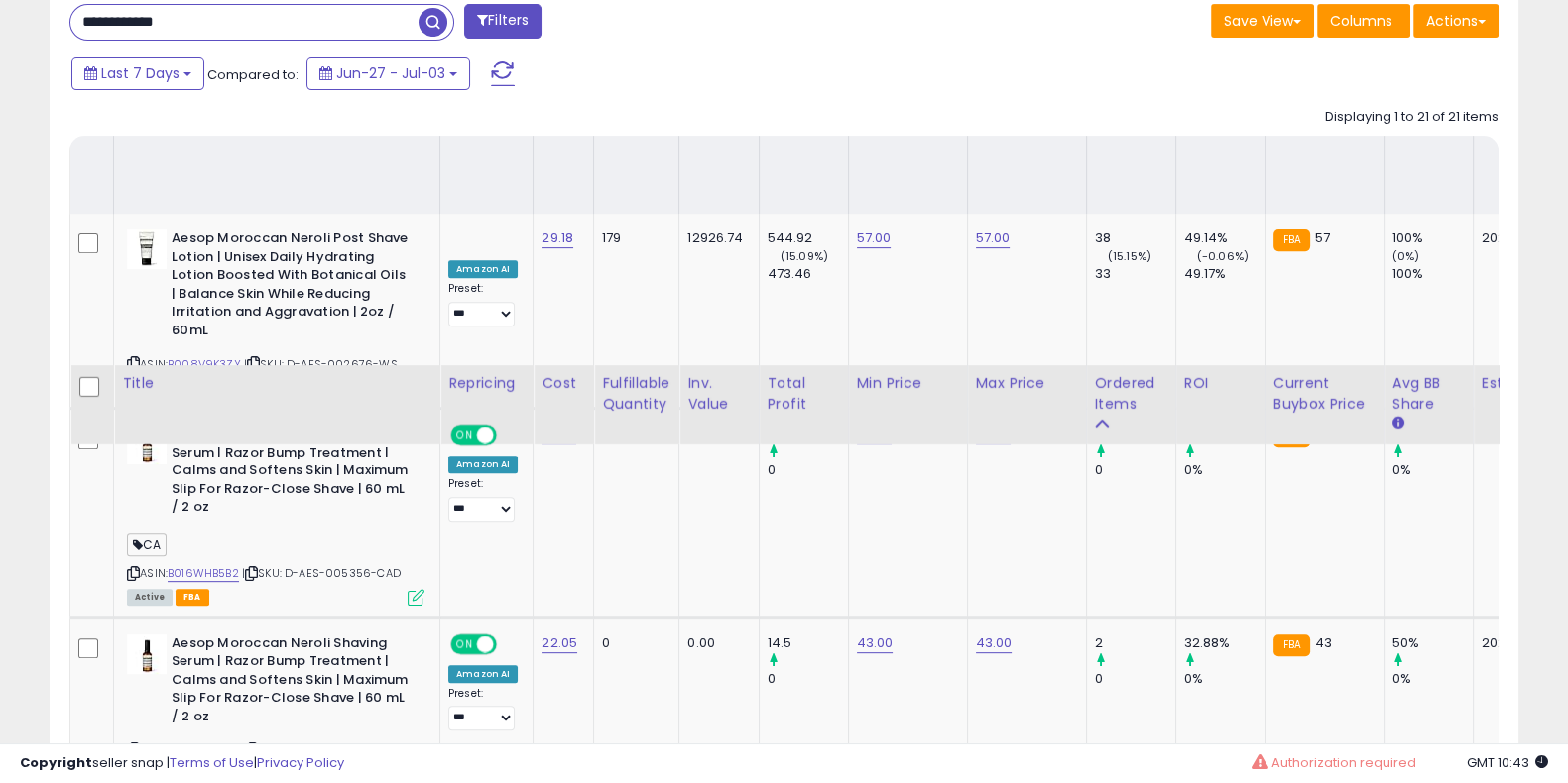 scroll, scrollTop: 1361, scrollLeft: 0, axis: vertical 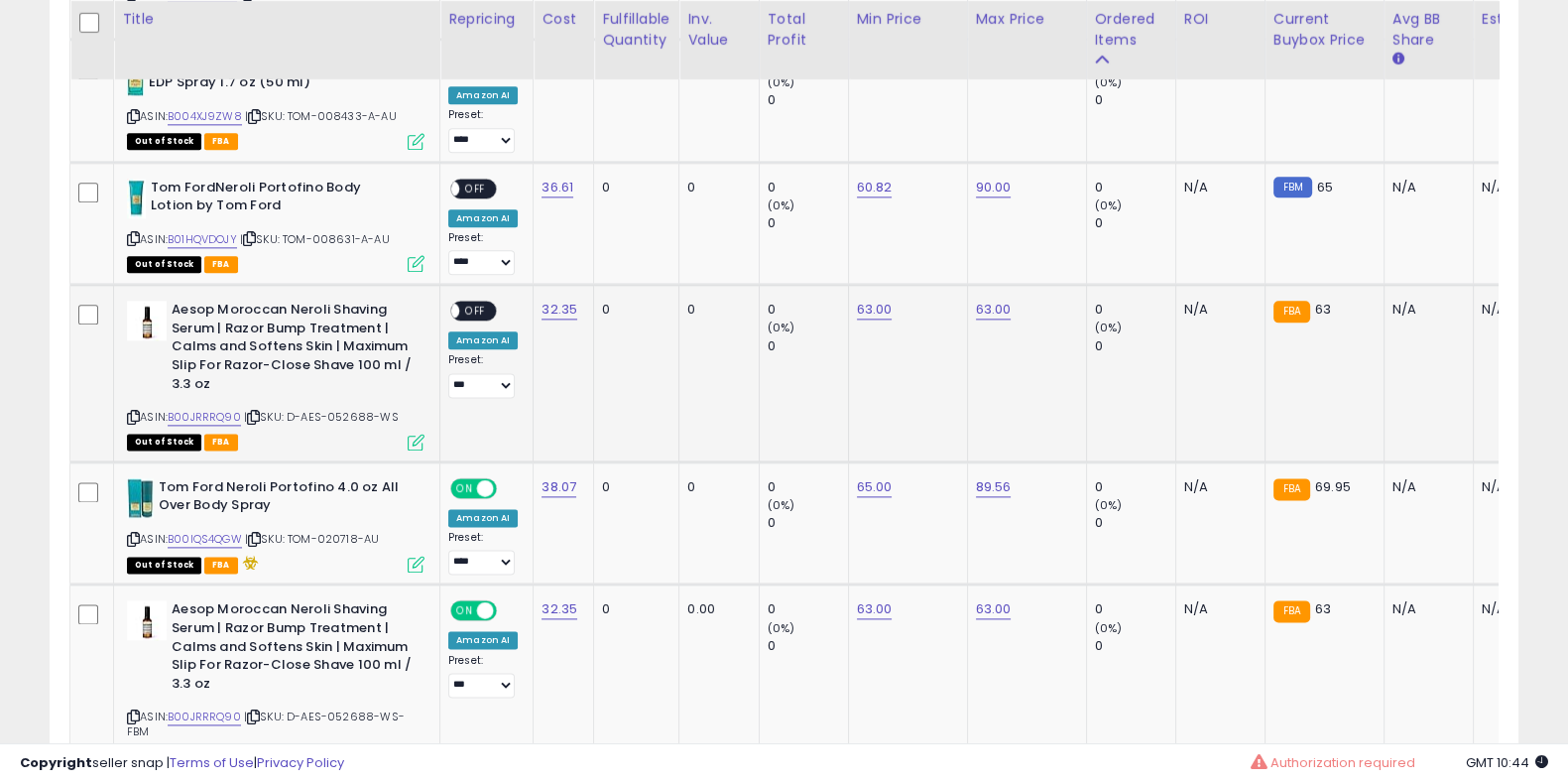 click on "ASIN:  B00JRRRQ90    |   SKU: D-AES-052688-WS Out of Stock FBA" at bounding box center (276, 374) 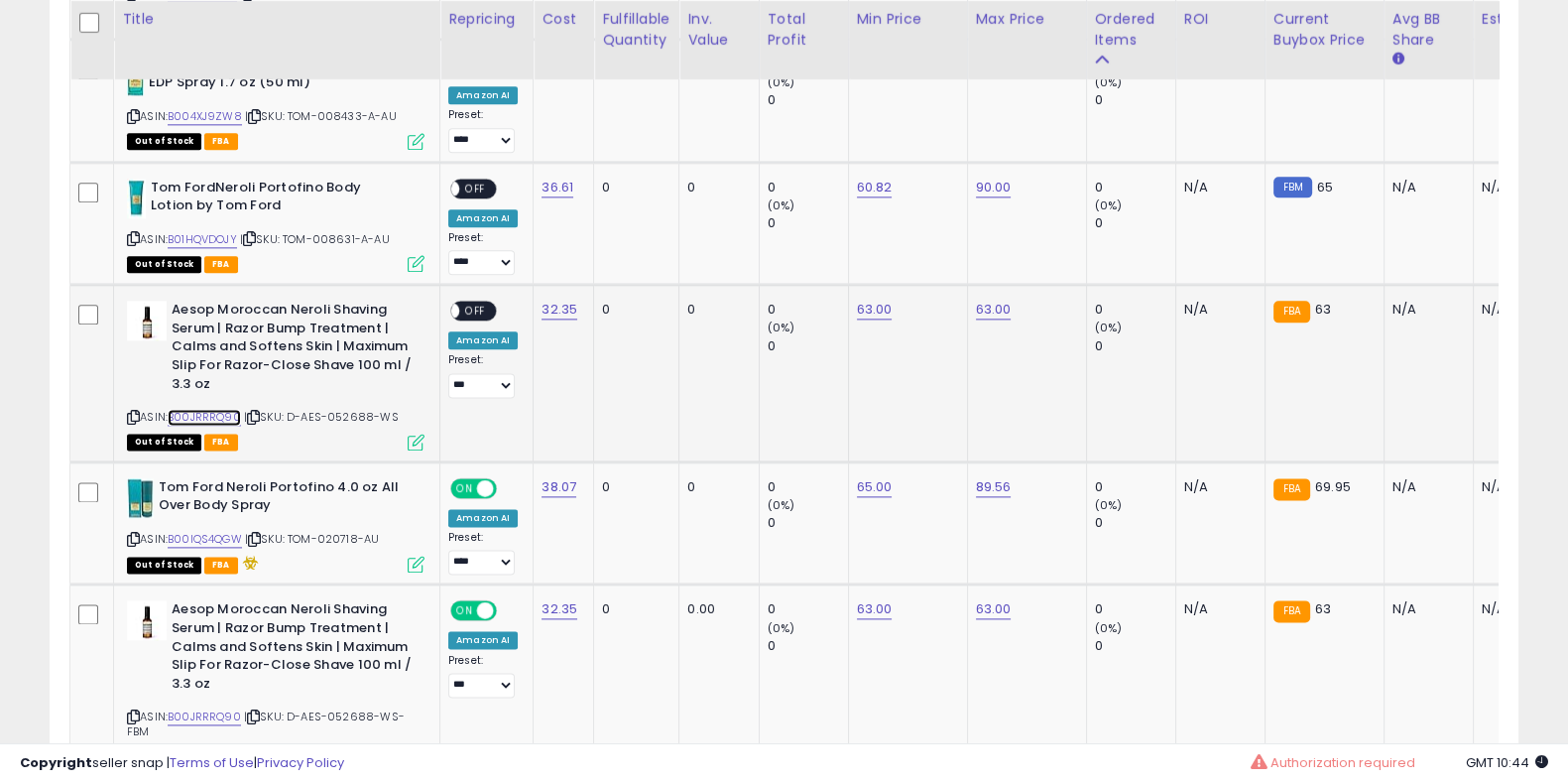 click on "B00JRRRQ90" at bounding box center [204, 417] 